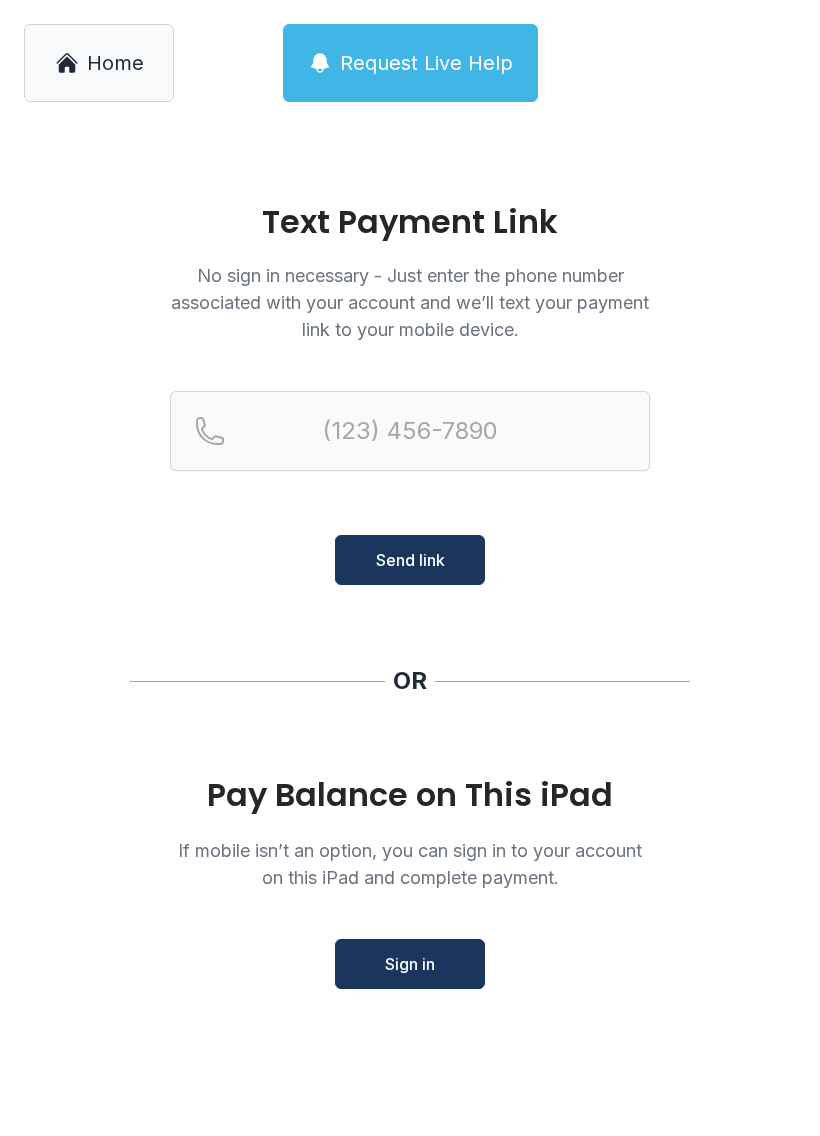 scroll, scrollTop: 0, scrollLeft: 0, axis: both 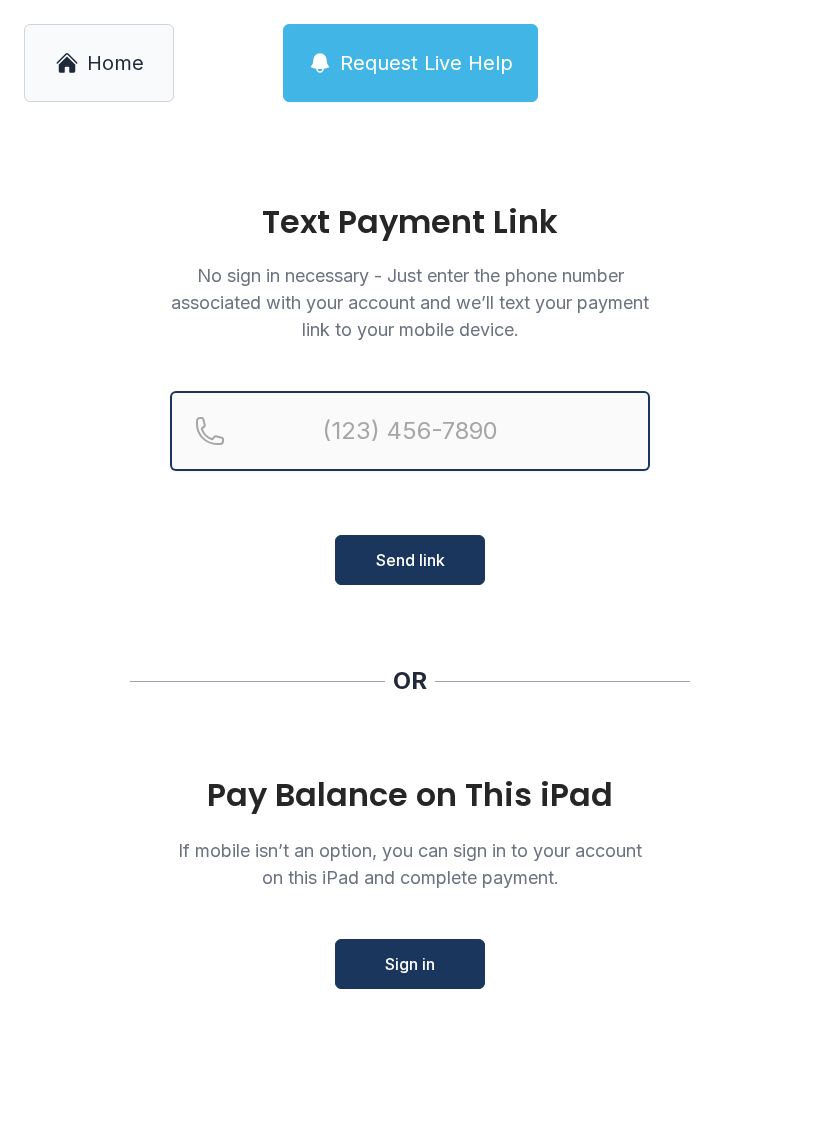 click at bounding box center (410, 431) 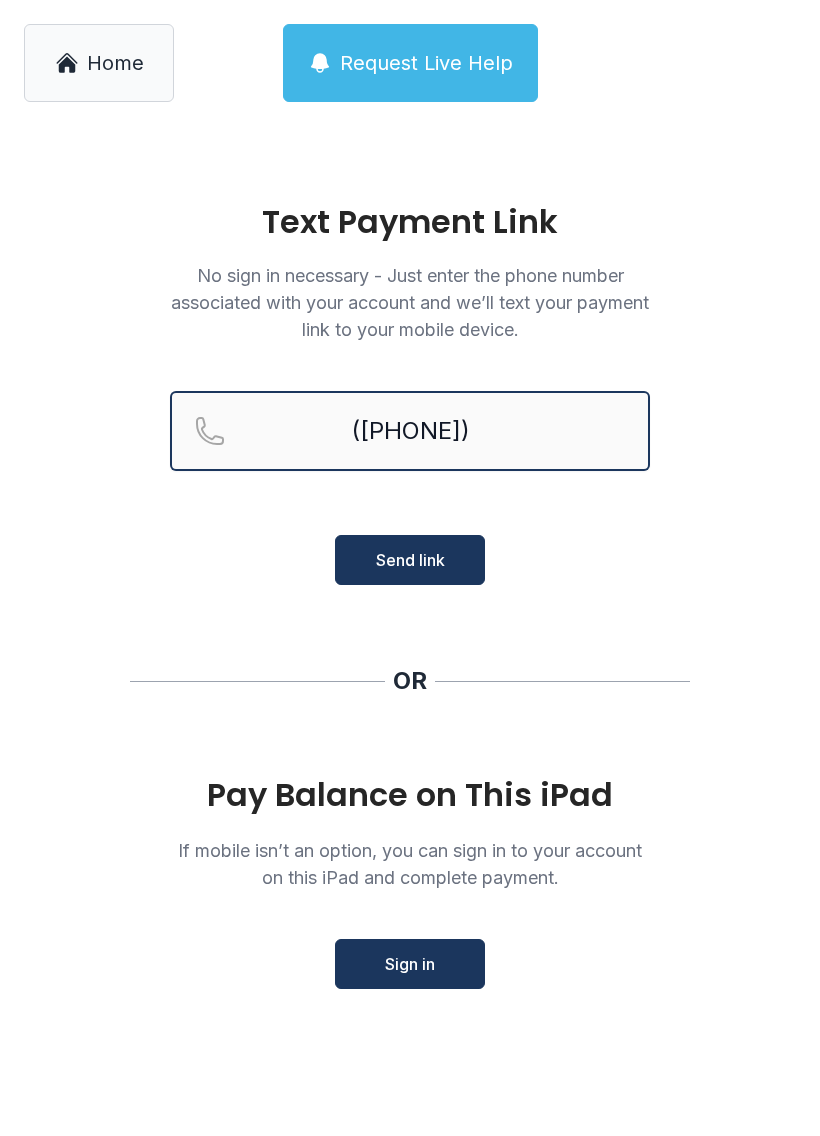 type on "([PHONE])" 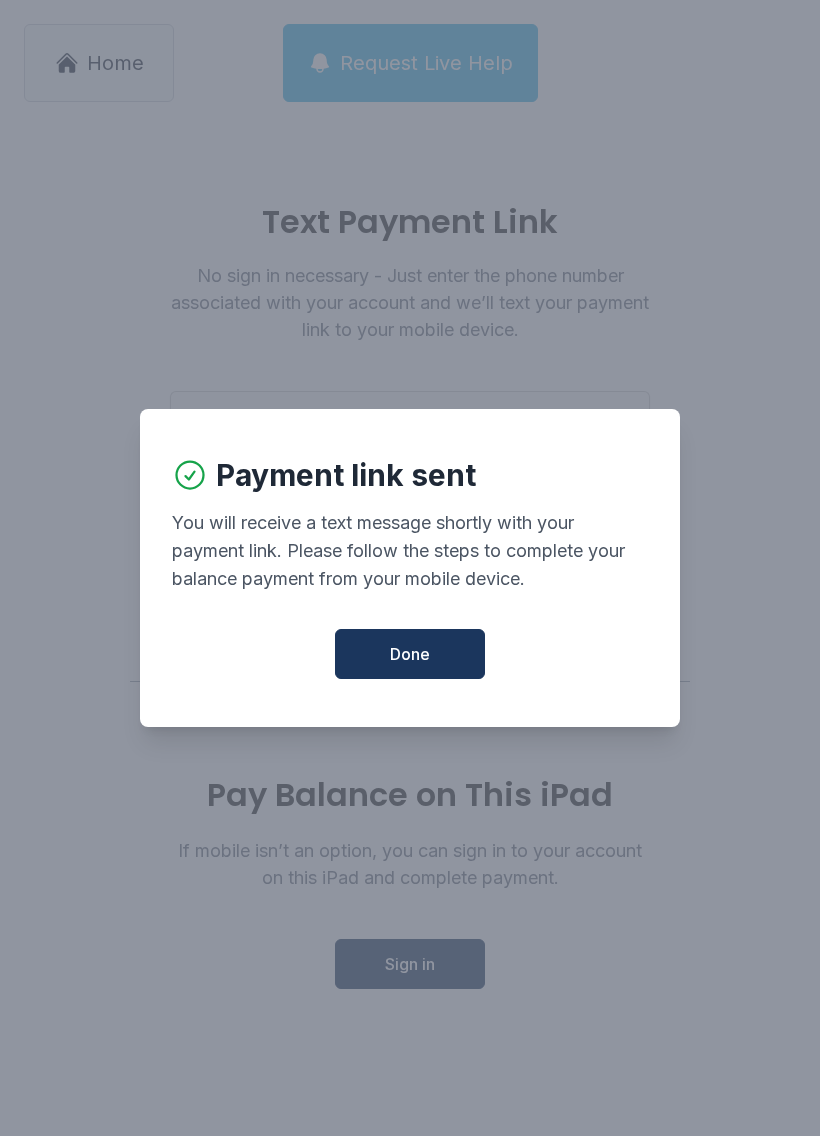 click on "Done" at bounding box center [410, 654] 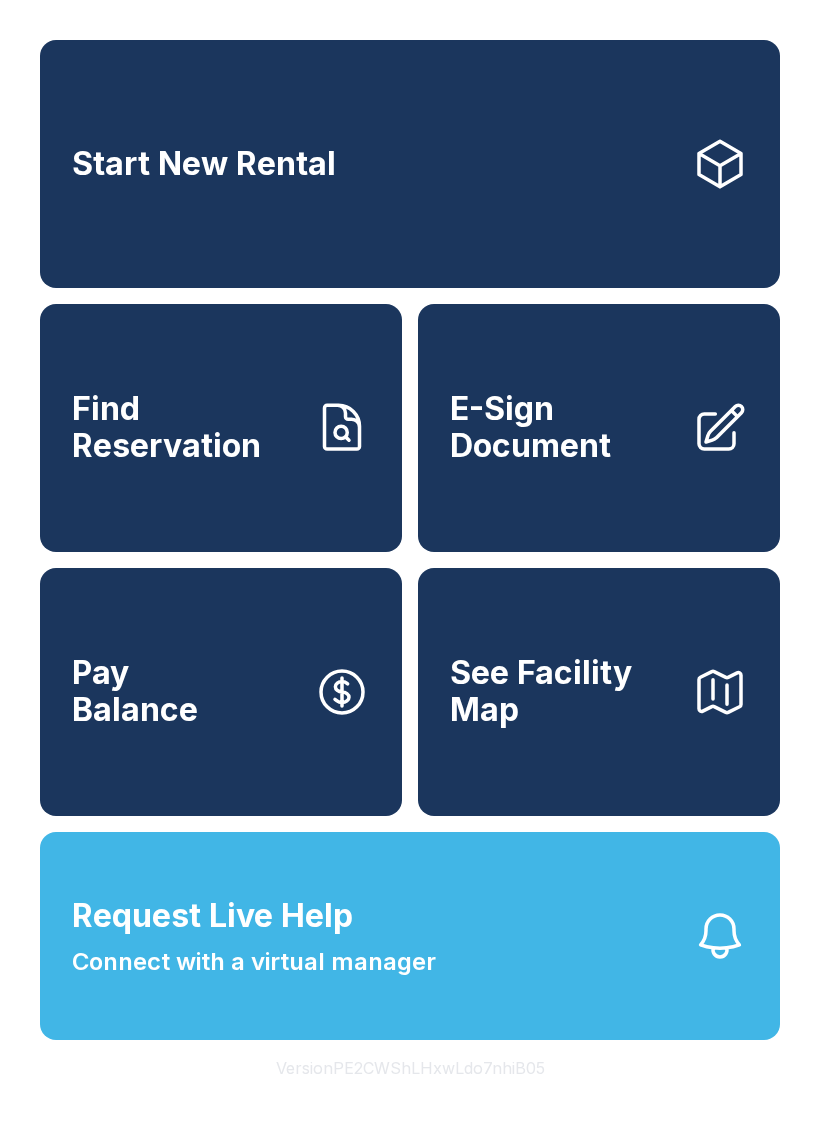 click on "Pay  Balance" at bounding box center (221, 692) 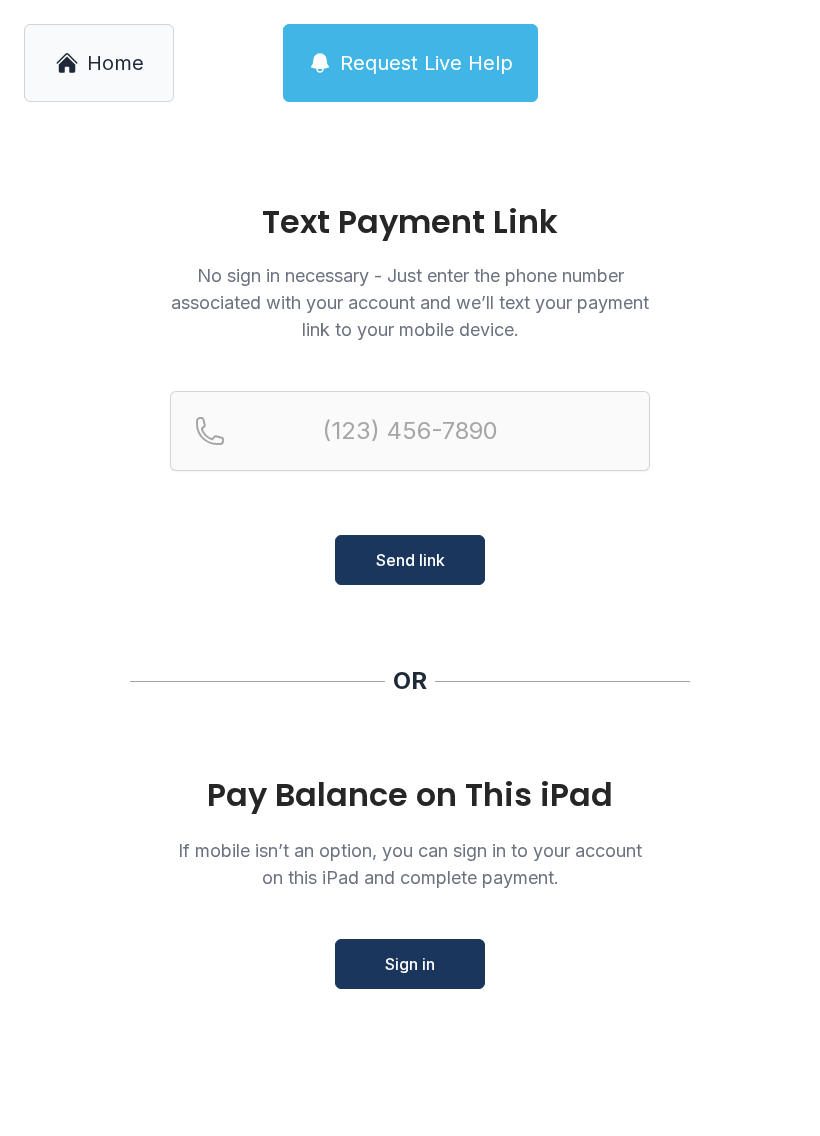 click on "Sign in" at bounding box center (410, 964) 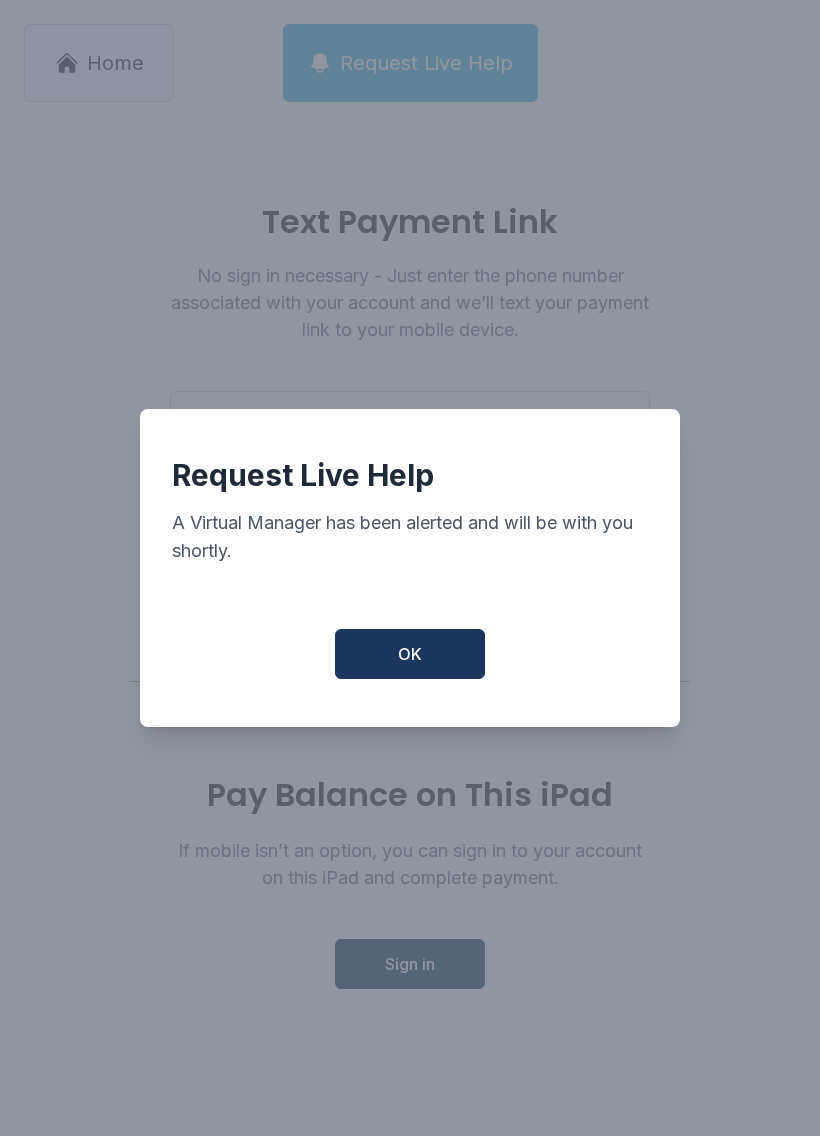 click on "OK" at bounding box center (410, 654) 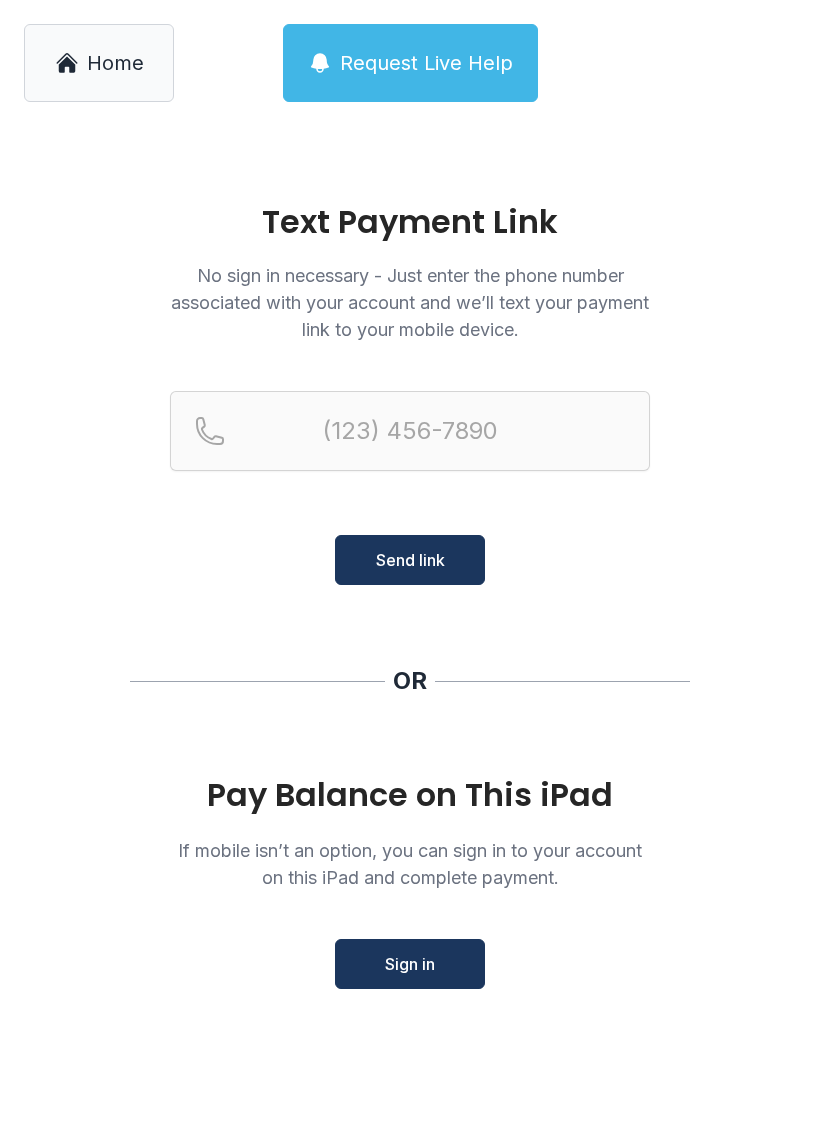 click on "Request Live Help" at bounding box center [426, 63] 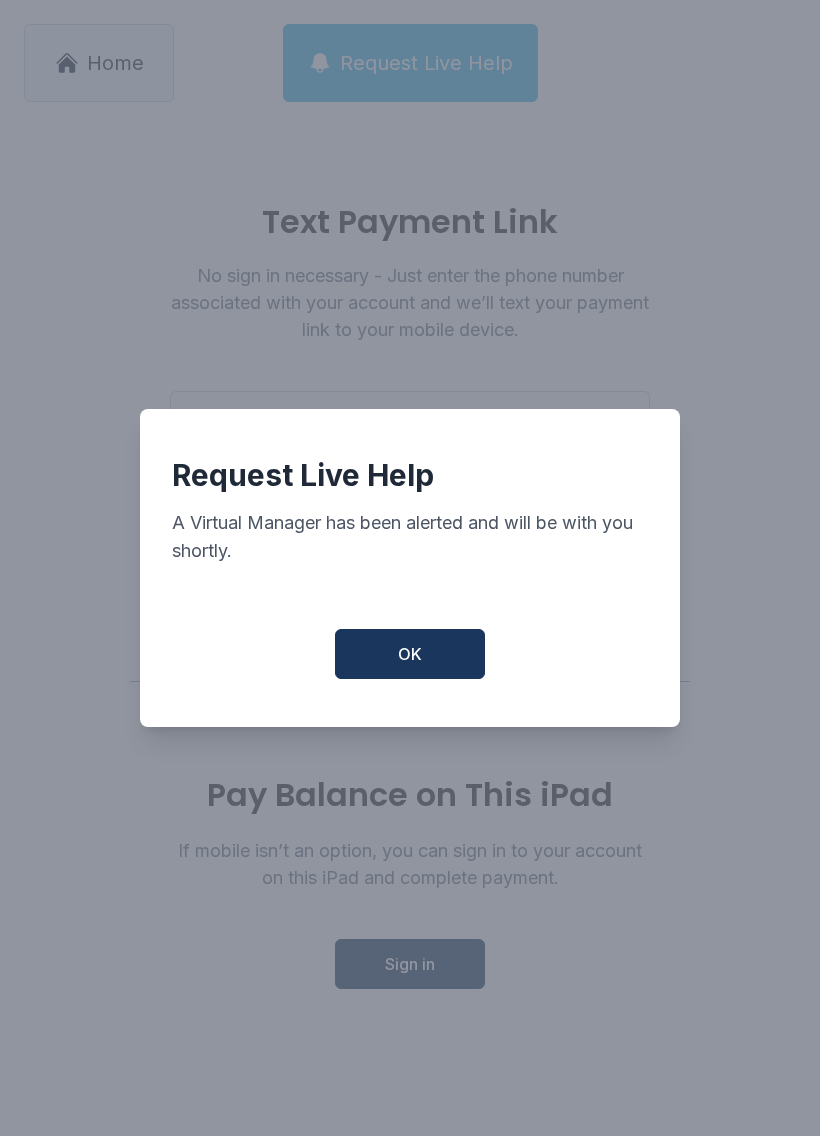 click on "OK" at bounding box center (410, 654) 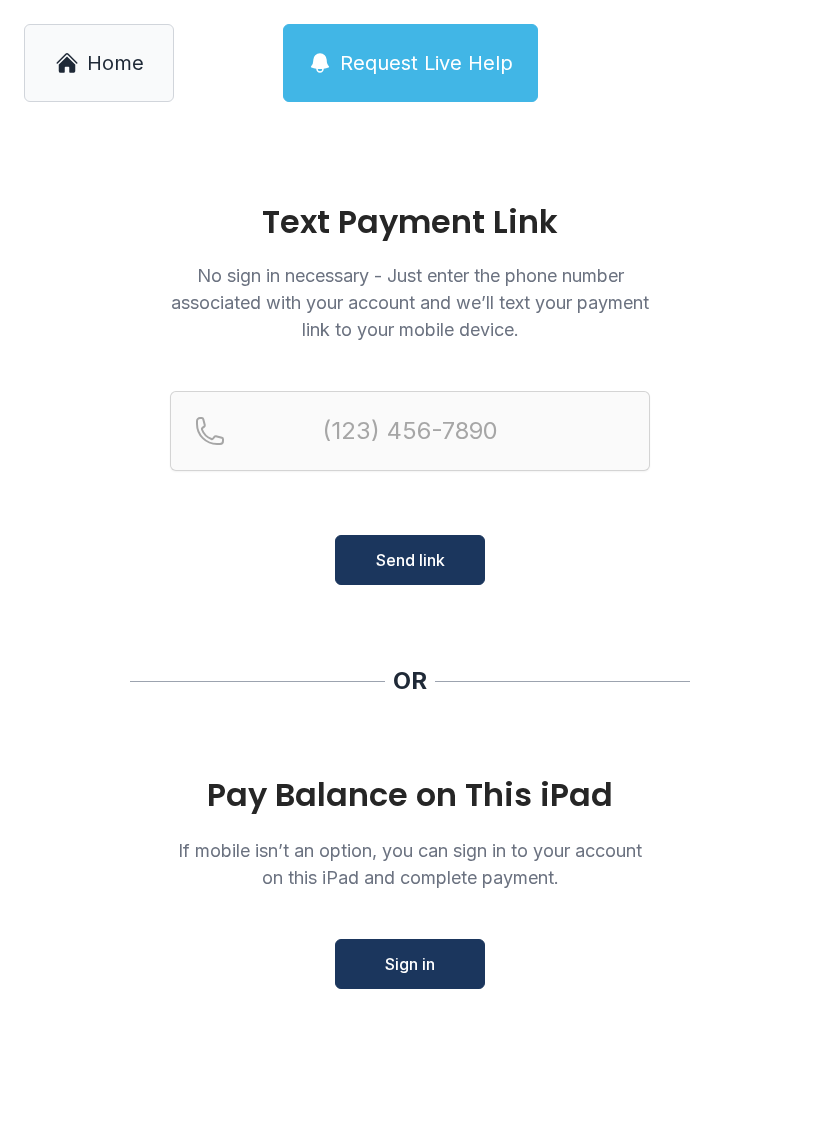 click on "Request Live Help" at bounding box center (426, 63) 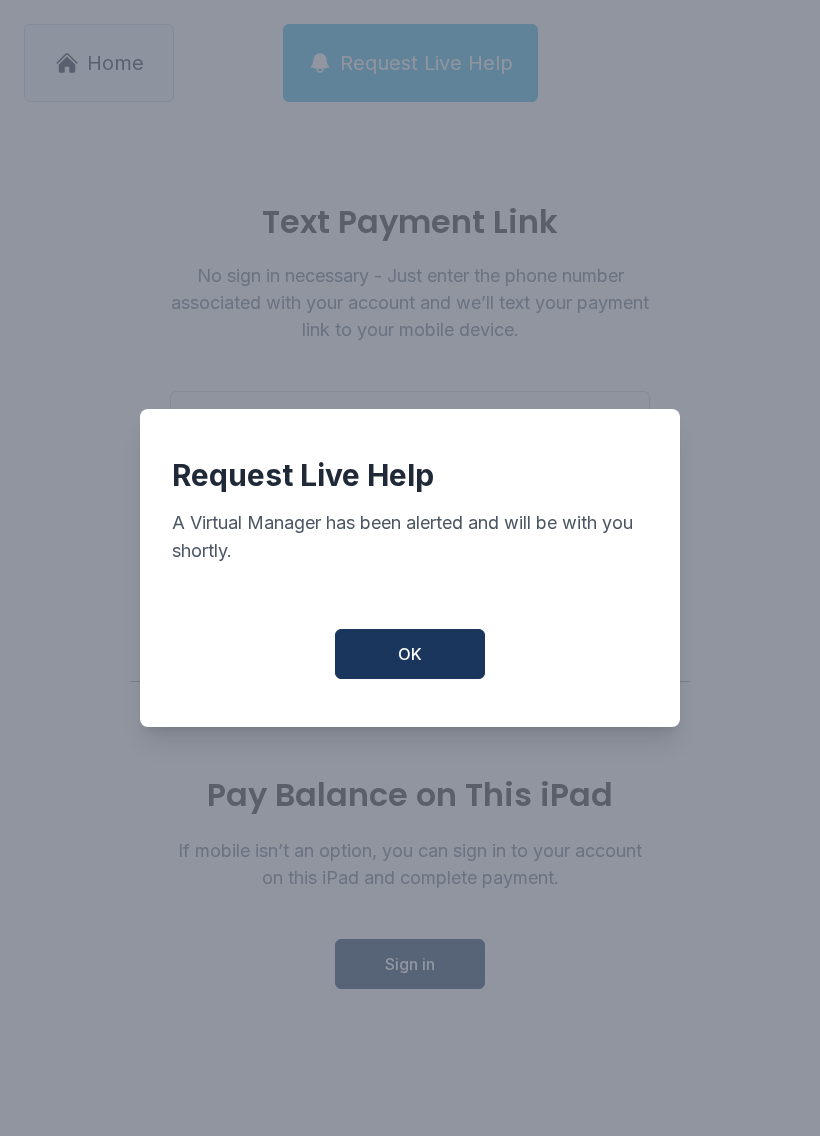 click on "Request Live Help A Virtual Manager has been alerted and will be with you shortly. OK" at bounding box center (410, 568) 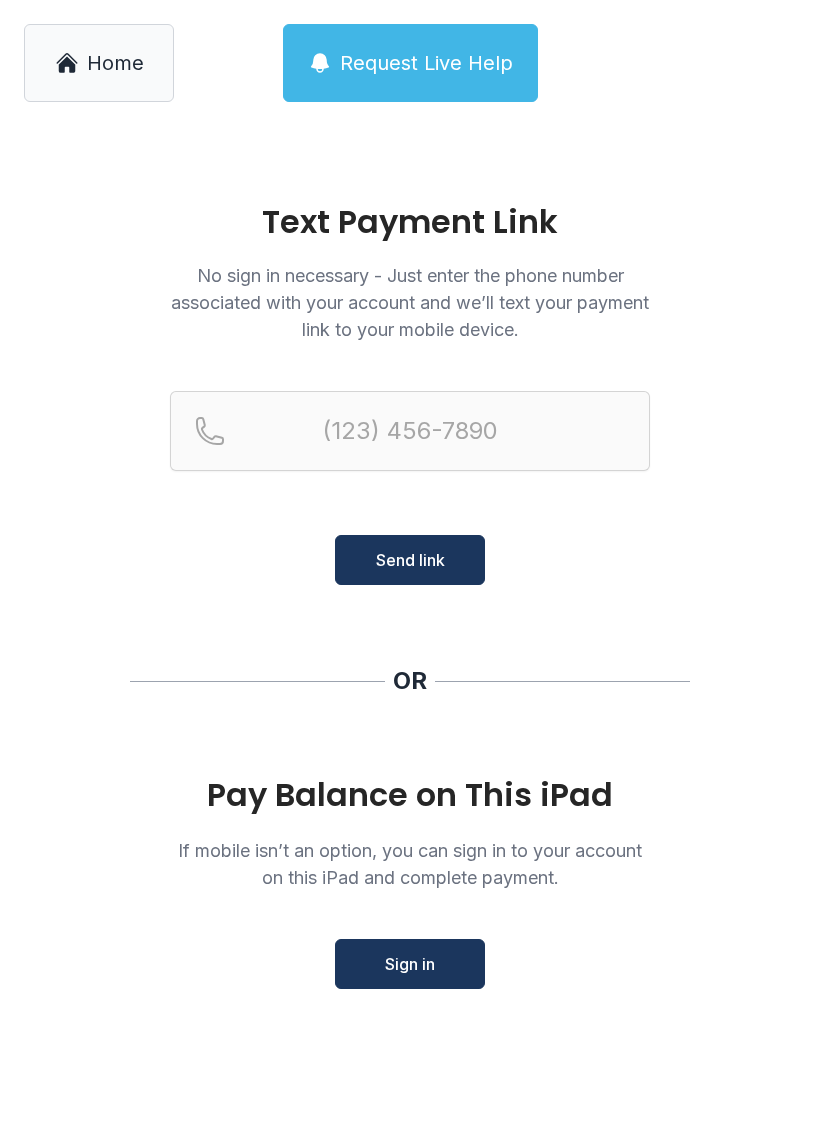 click on "Home" at bounding box center [115, 63] 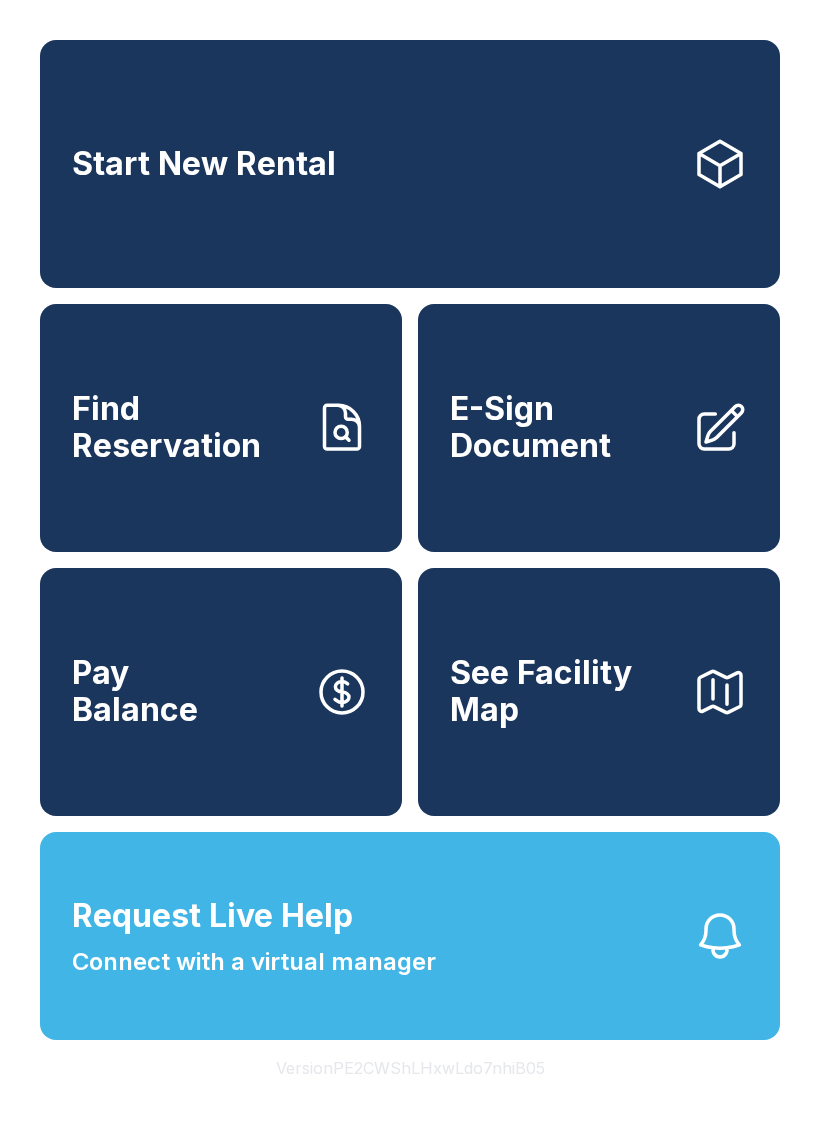 click on "Request Live Help" at bounding box center [212, 916] 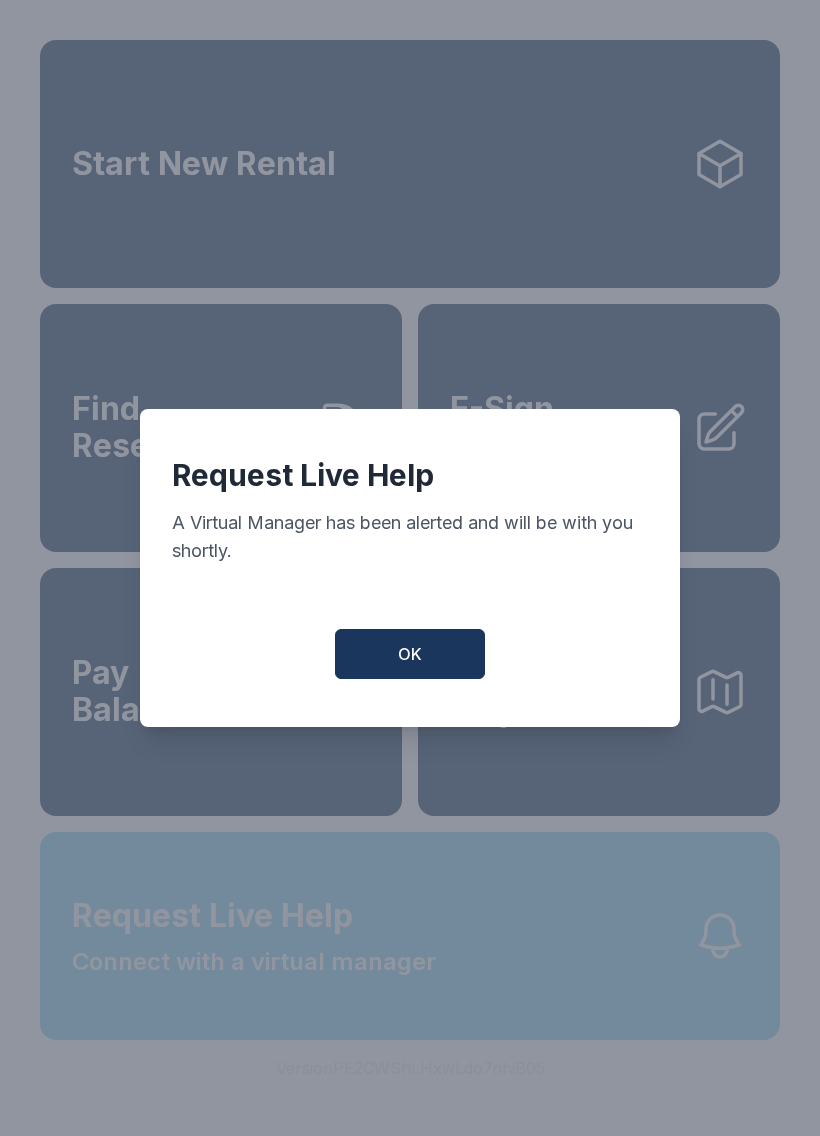 click on "OK" at bounding box center [410, 654] 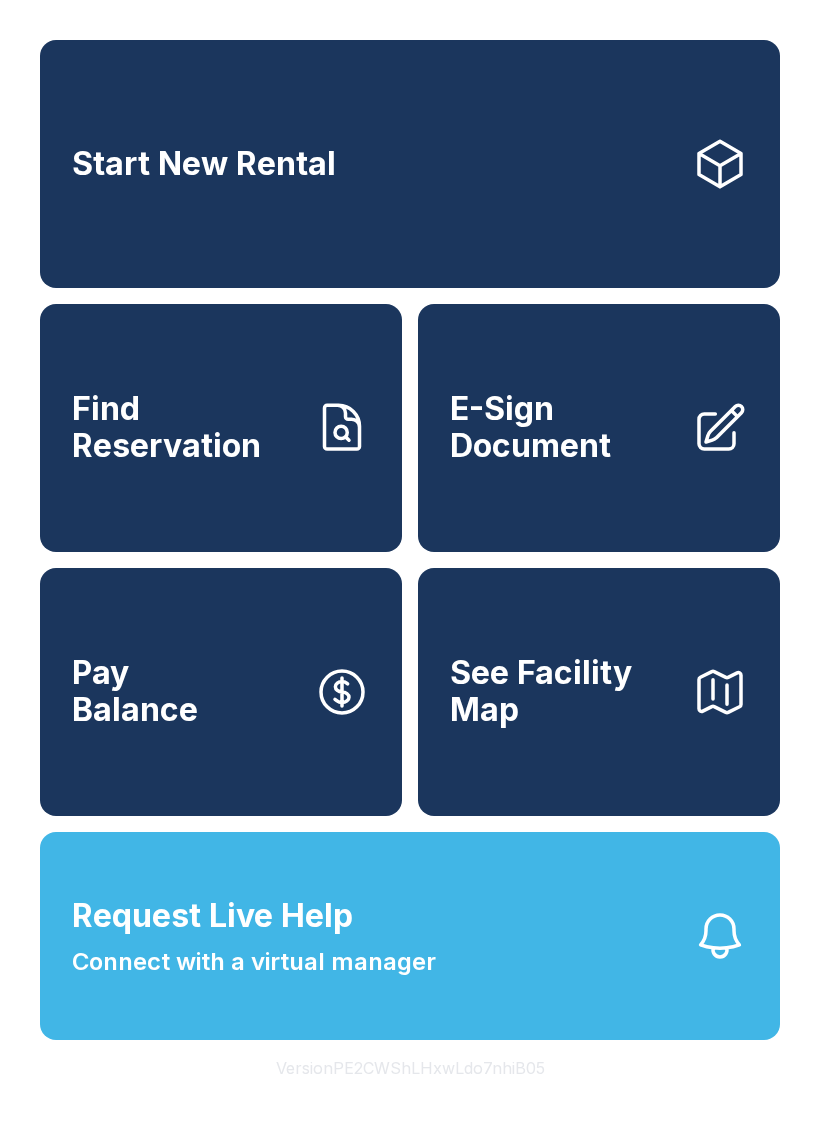 click on "Connect with a virtual manager" at bounding box center [254, 962] 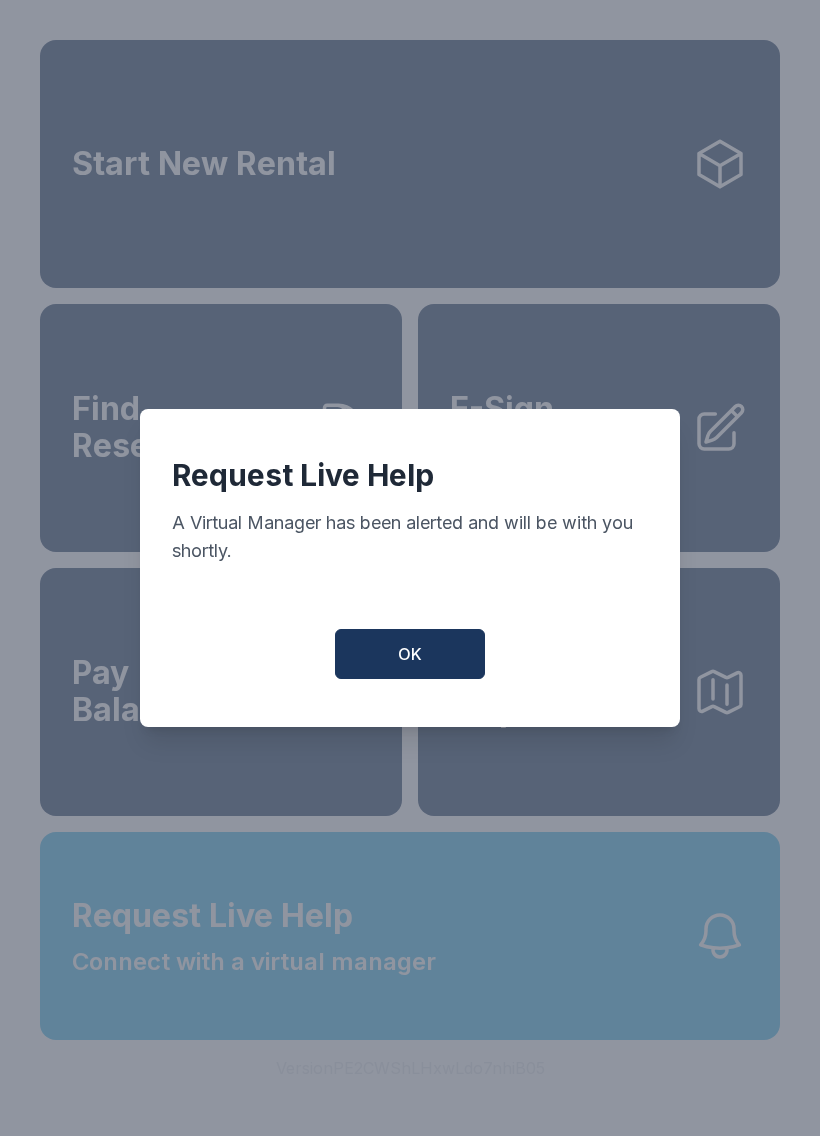 click on "OK" at bounding box center [410, 654] 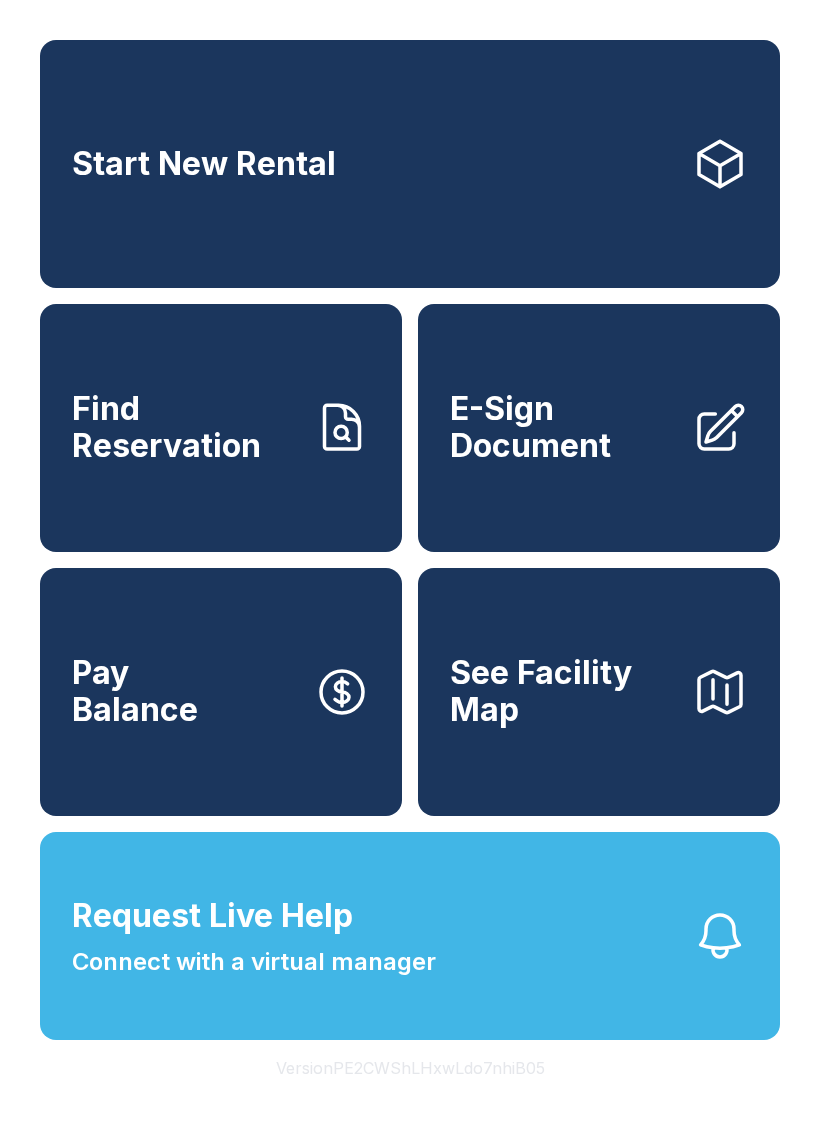 click on "Pay  Balance" at bounding box center [221, 692] 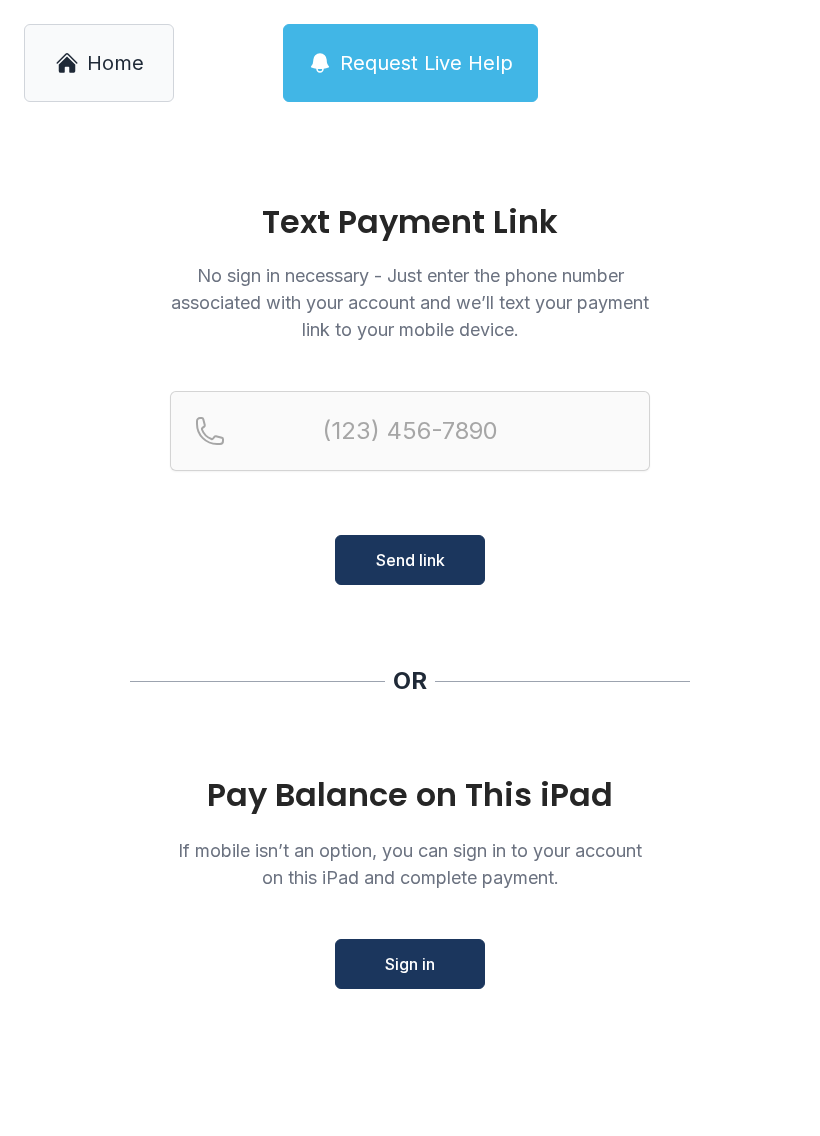 click on "Home" at bounding box center [115, 63] 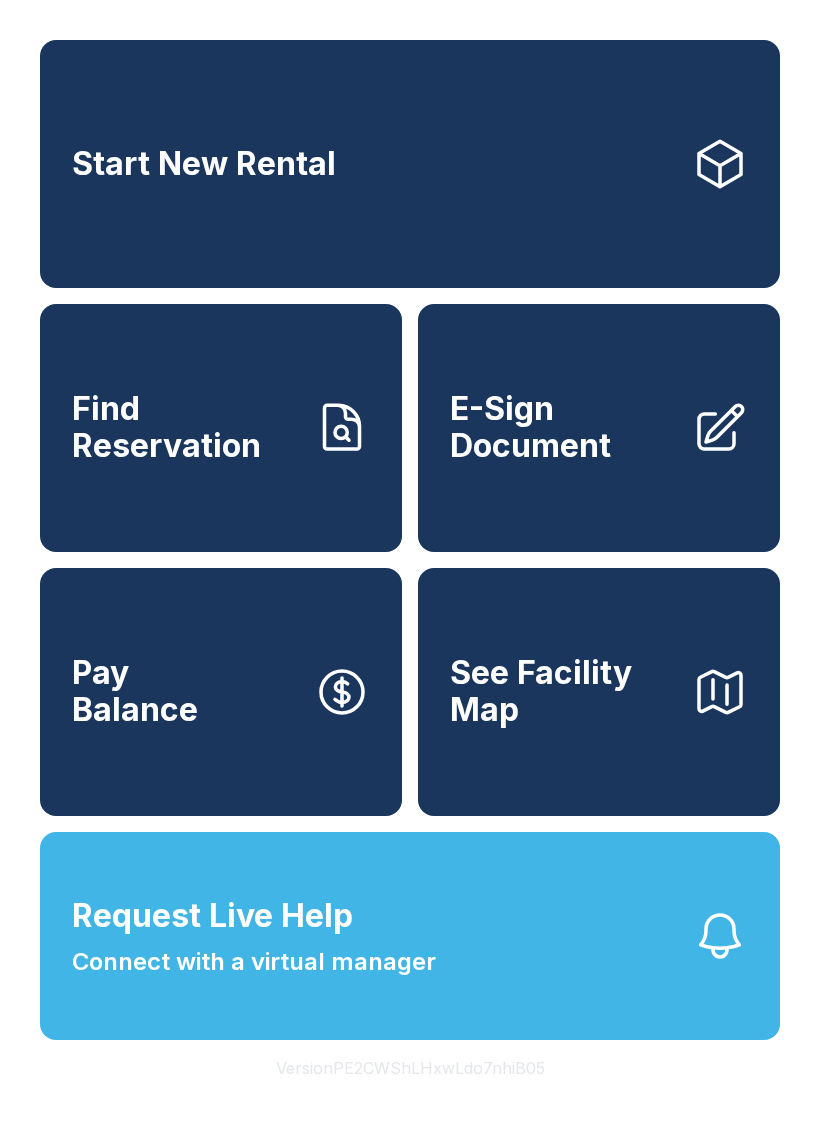 click on "Connect with a virtual manager" at bounding box center [254, 962] 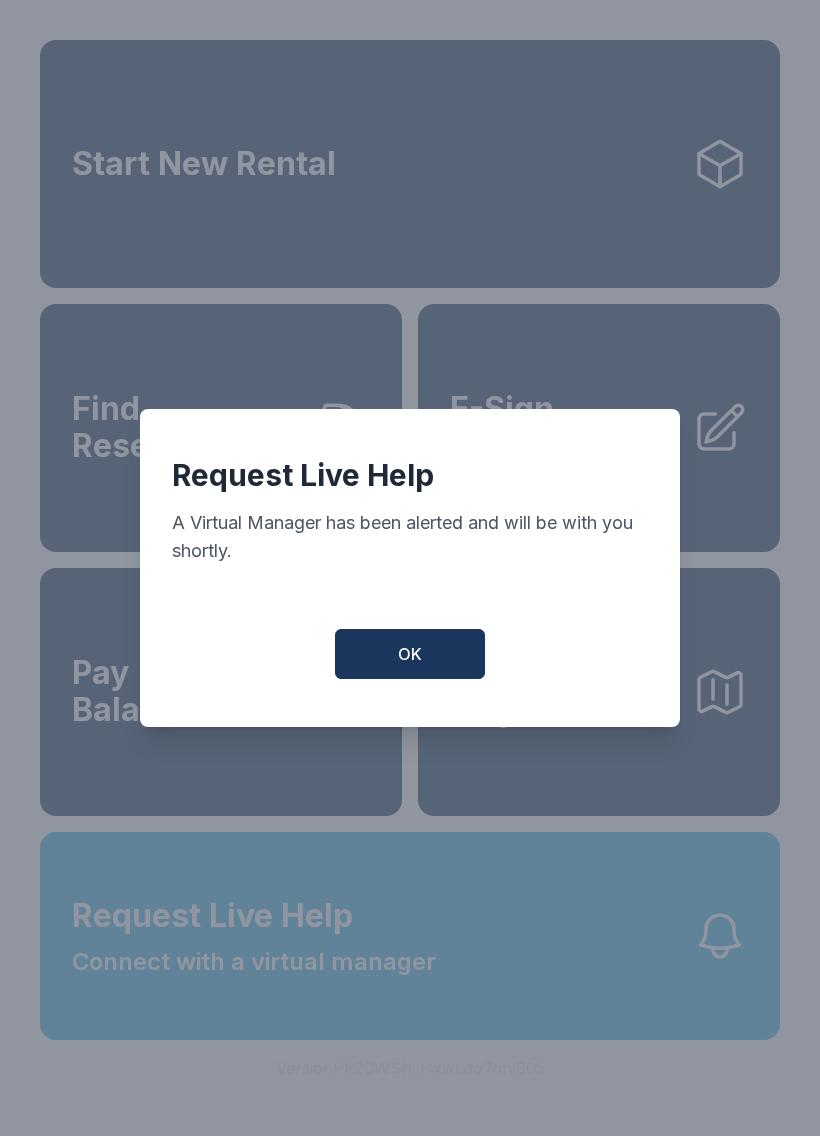 click on "OK" at bounding box center [410, 654] 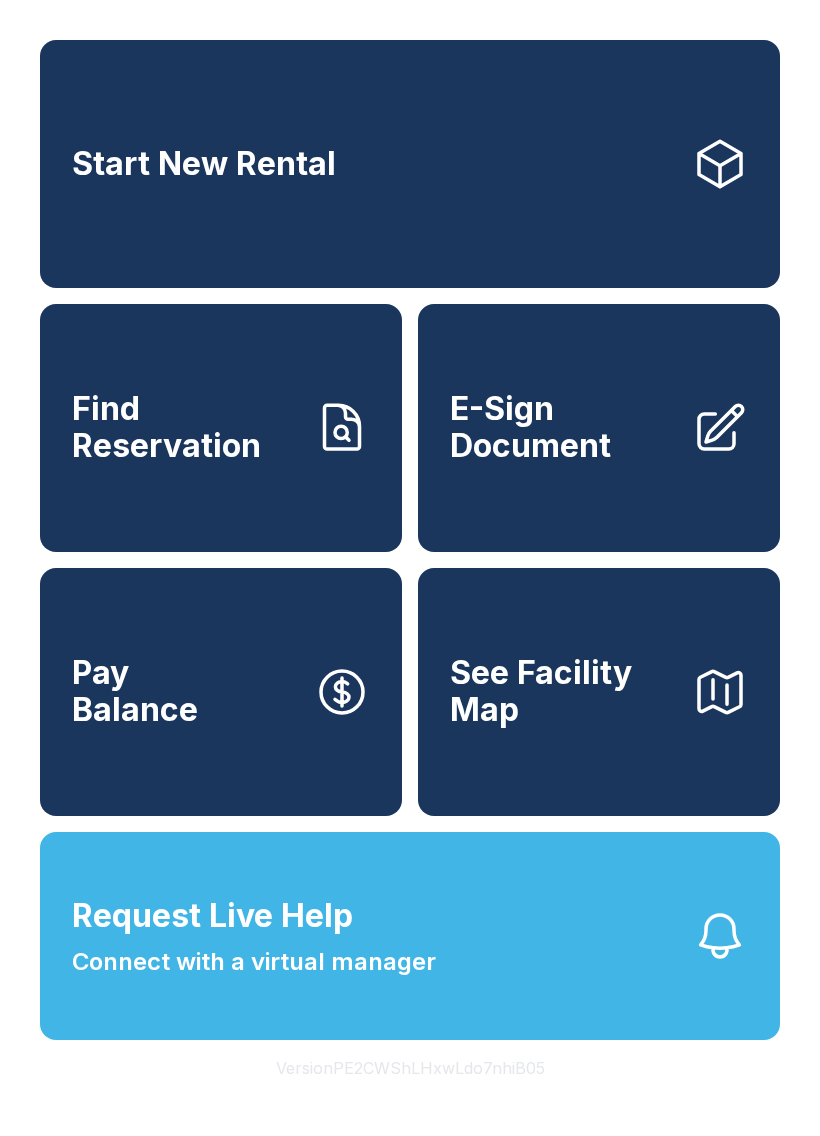 click on "Request Live Help Connect with a virtual manager" at bounding box center [410, 936] 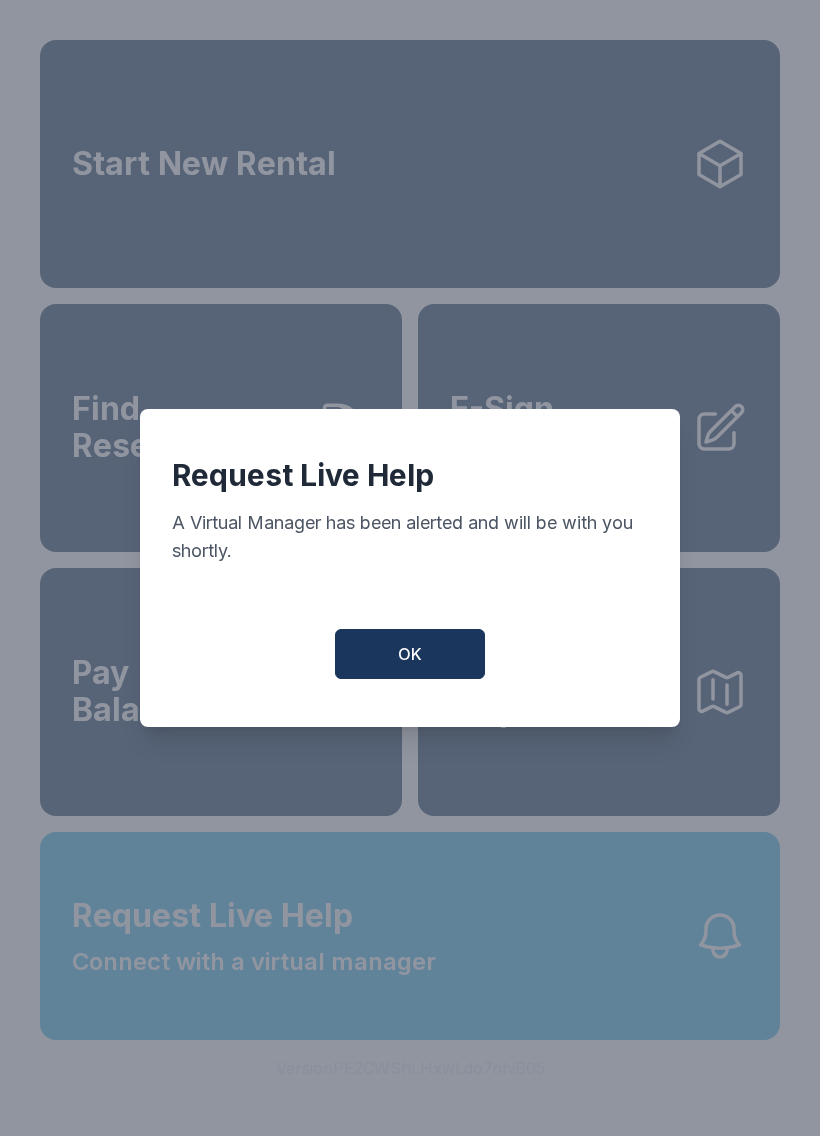 click on "OK" at bounding box center [410, 654] 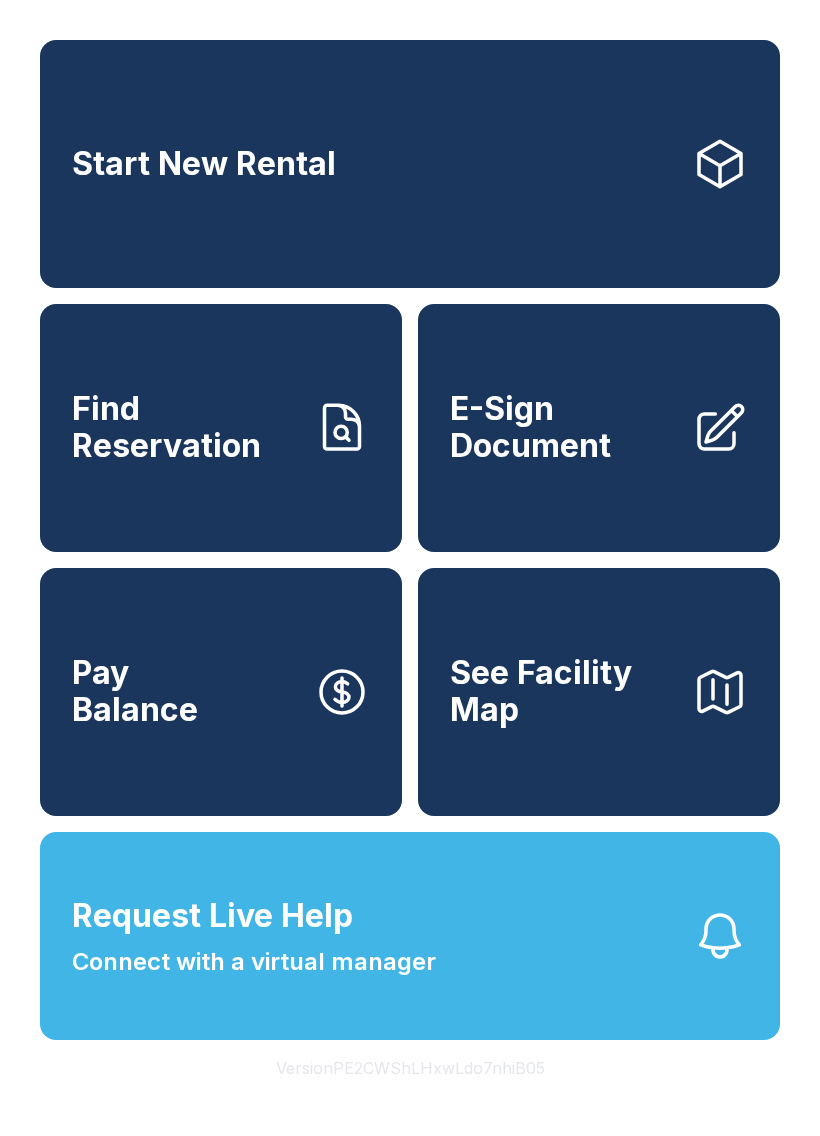 click on "Start New Rental" at bounding box center (410, 164) 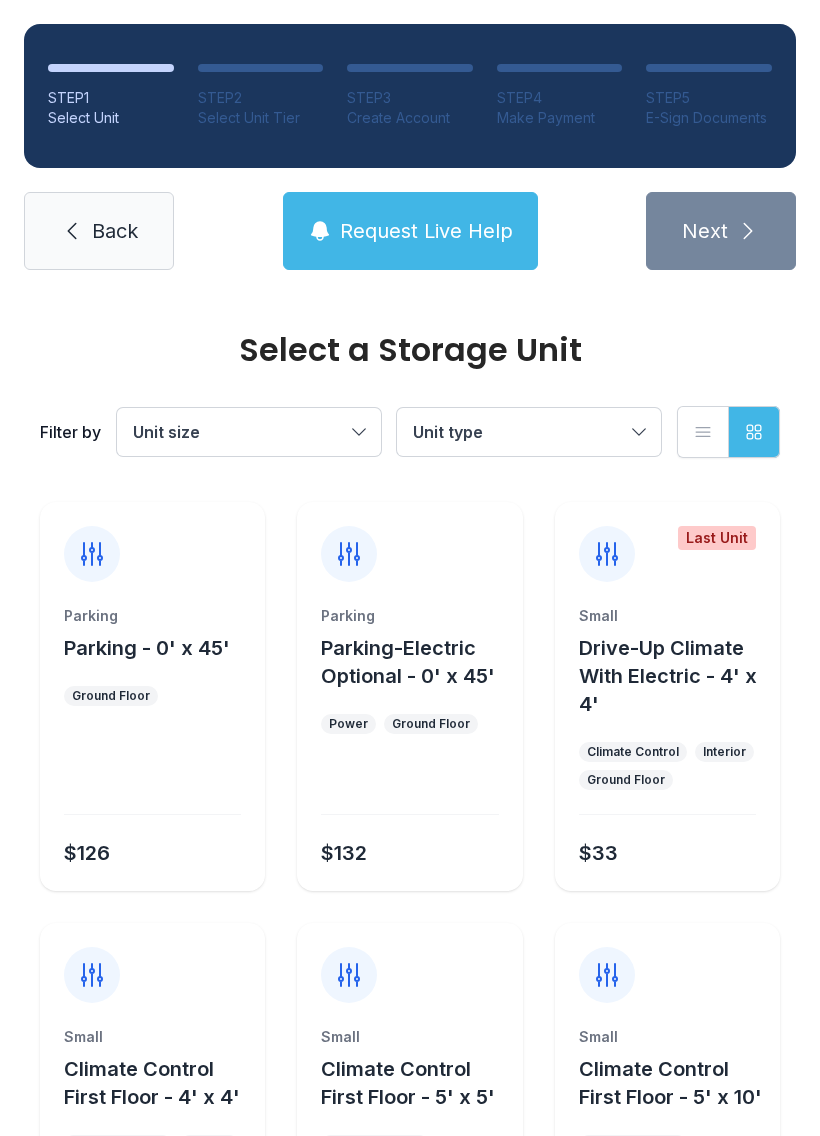 scroll, scrollTop: 0, scrollLeft: 0, axis: both 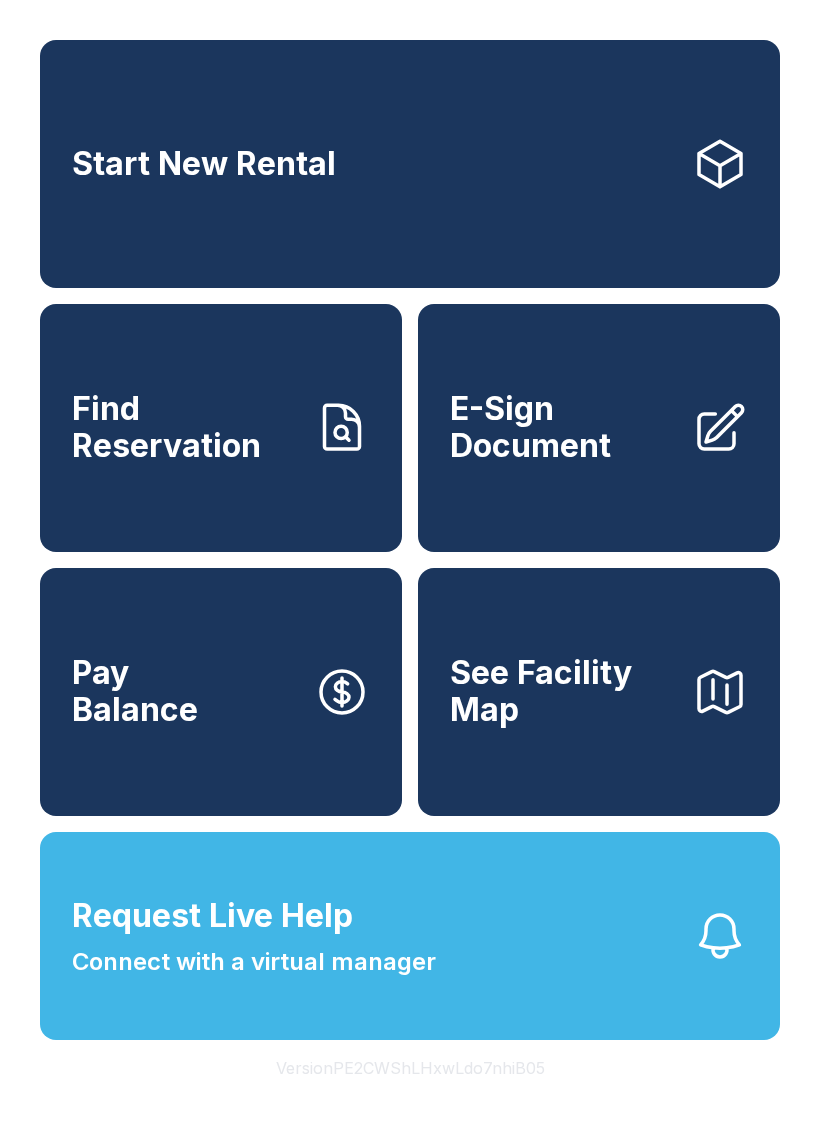 click on "Request Live Help Connect with a virtual manager" at bounding box center (254, 936) 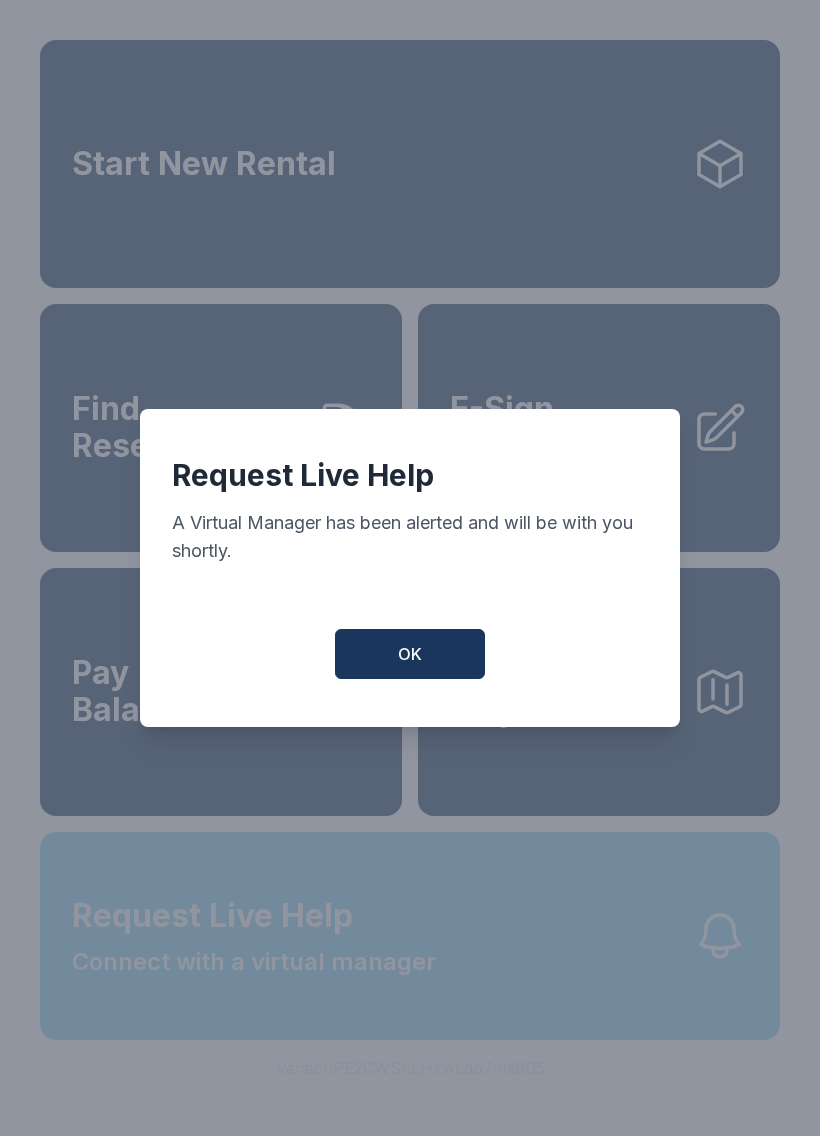 click on "OK" at bounding box center (410, 654) 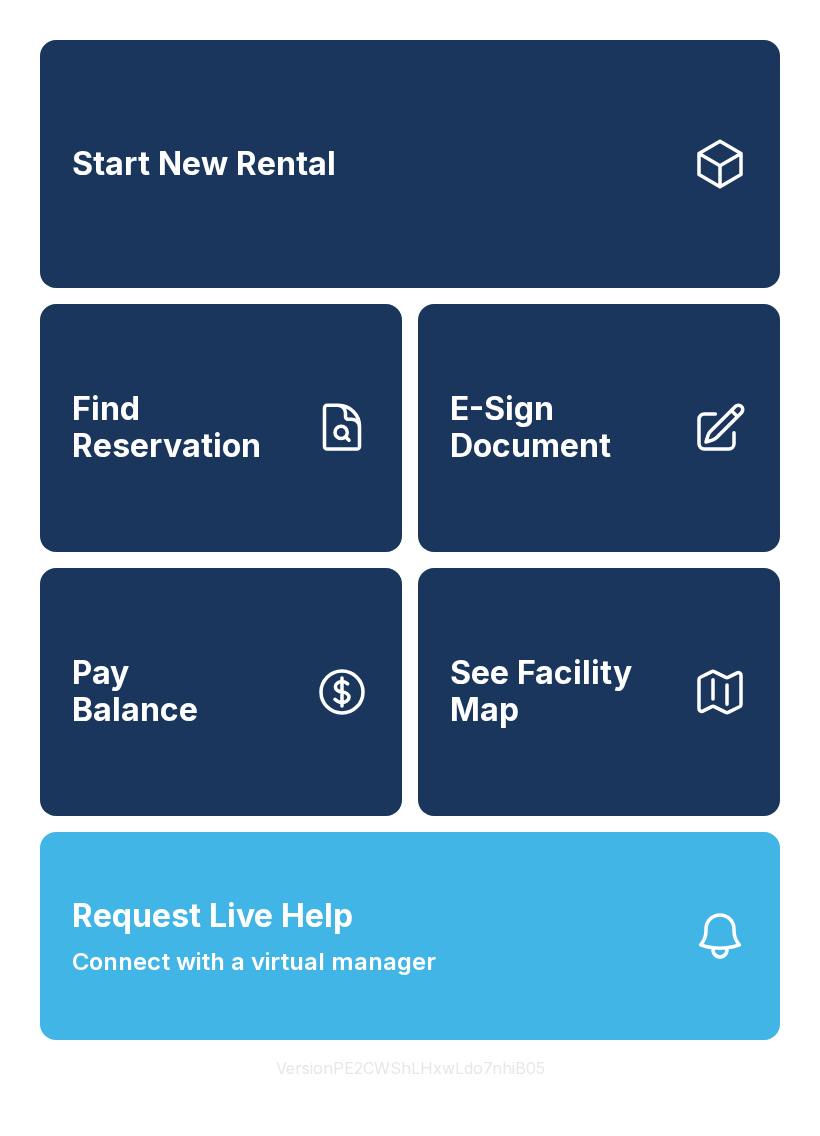 click on "Request Live Help Connect with a virtual manager" at bounding box center (254, 936) 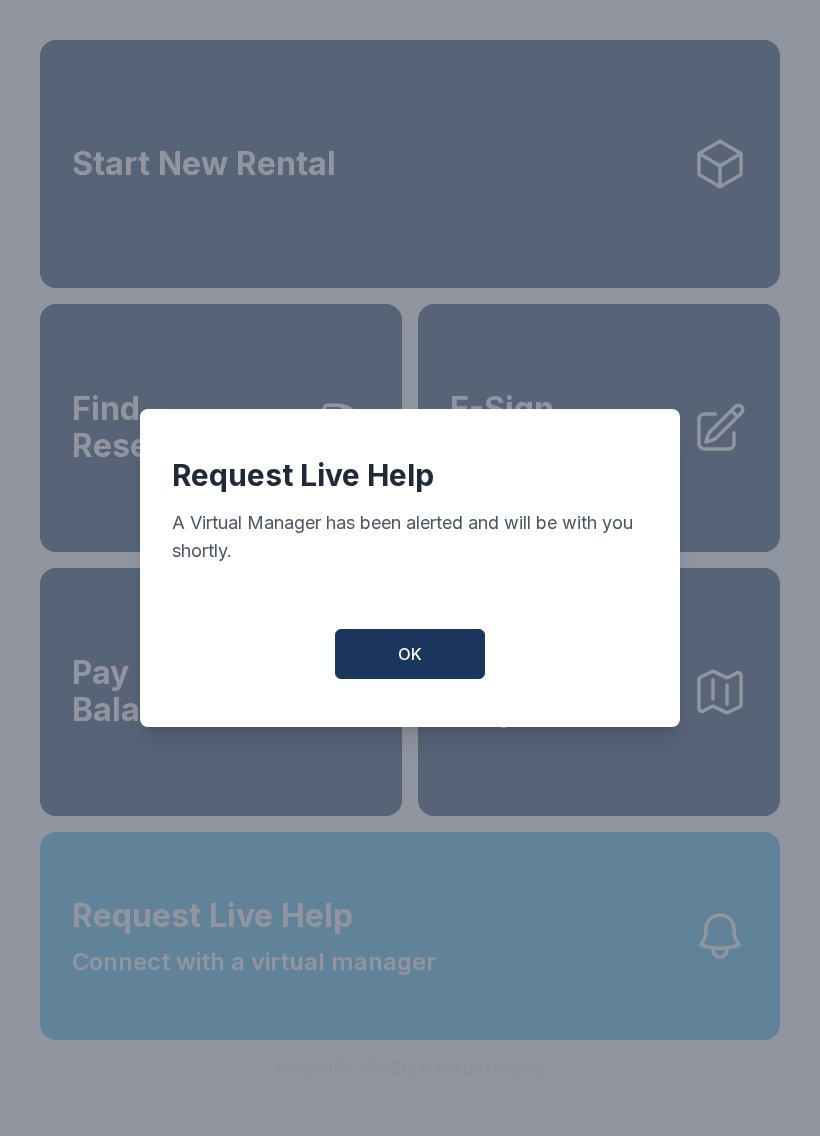 click on "OK" at bounding box center (410, 654) 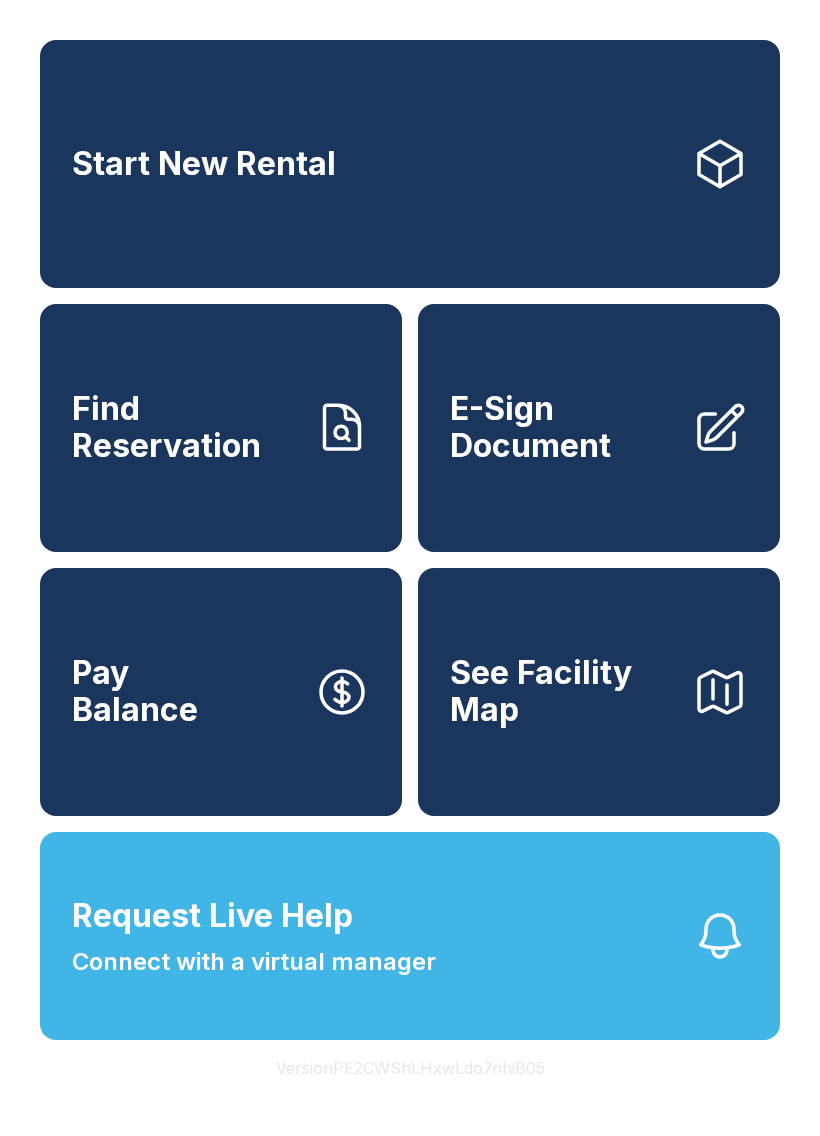 click on "Request Live Help" at bounding box center [212, 916] 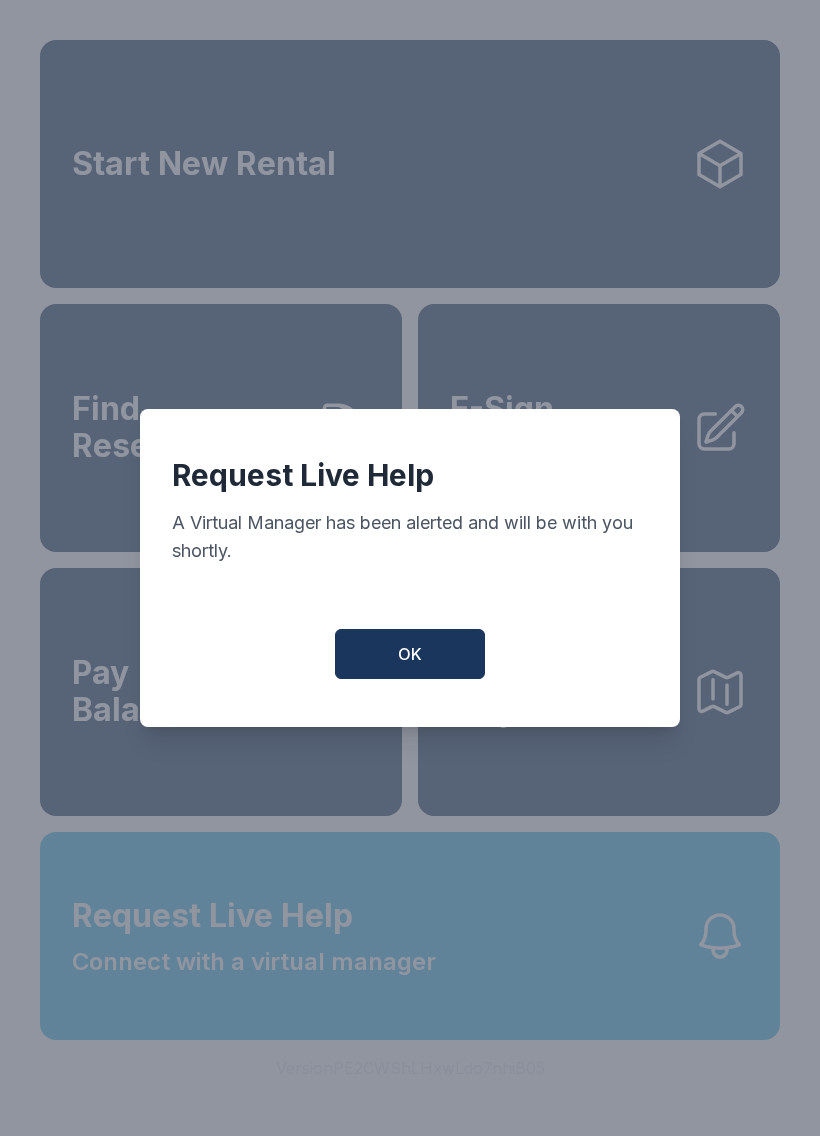 click on "Request Live Help A Virtual Manager has been alerted and will be with you shortly. OK" at bounding box center (410, 568) 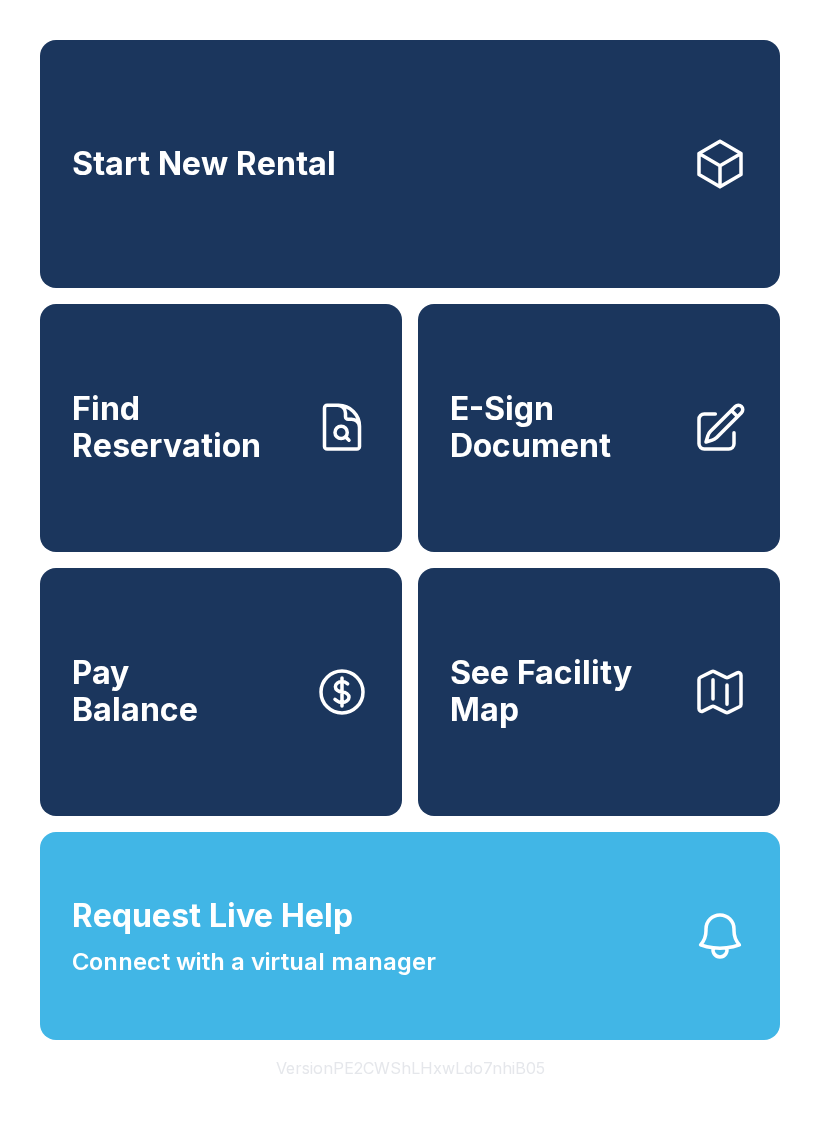 click on "Request Live Help" at bounding box center (212, 916) 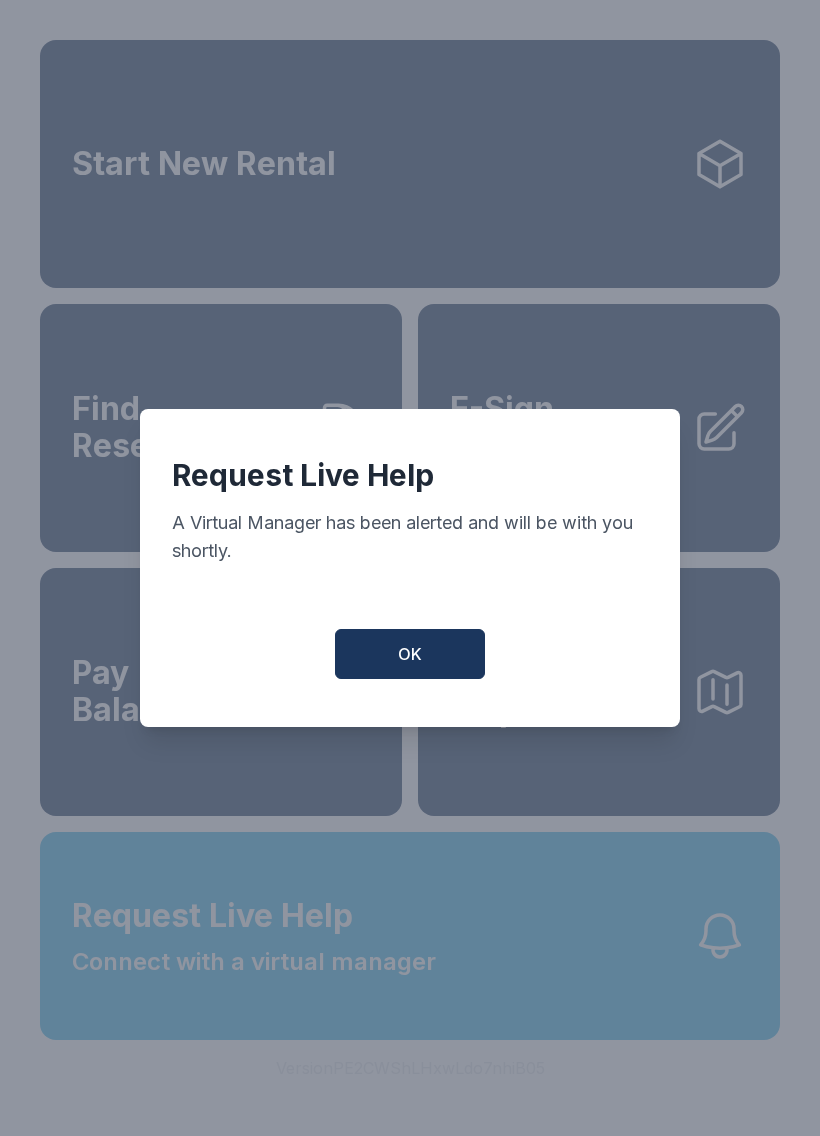 click on "OK" at bounding box center (410, 654) 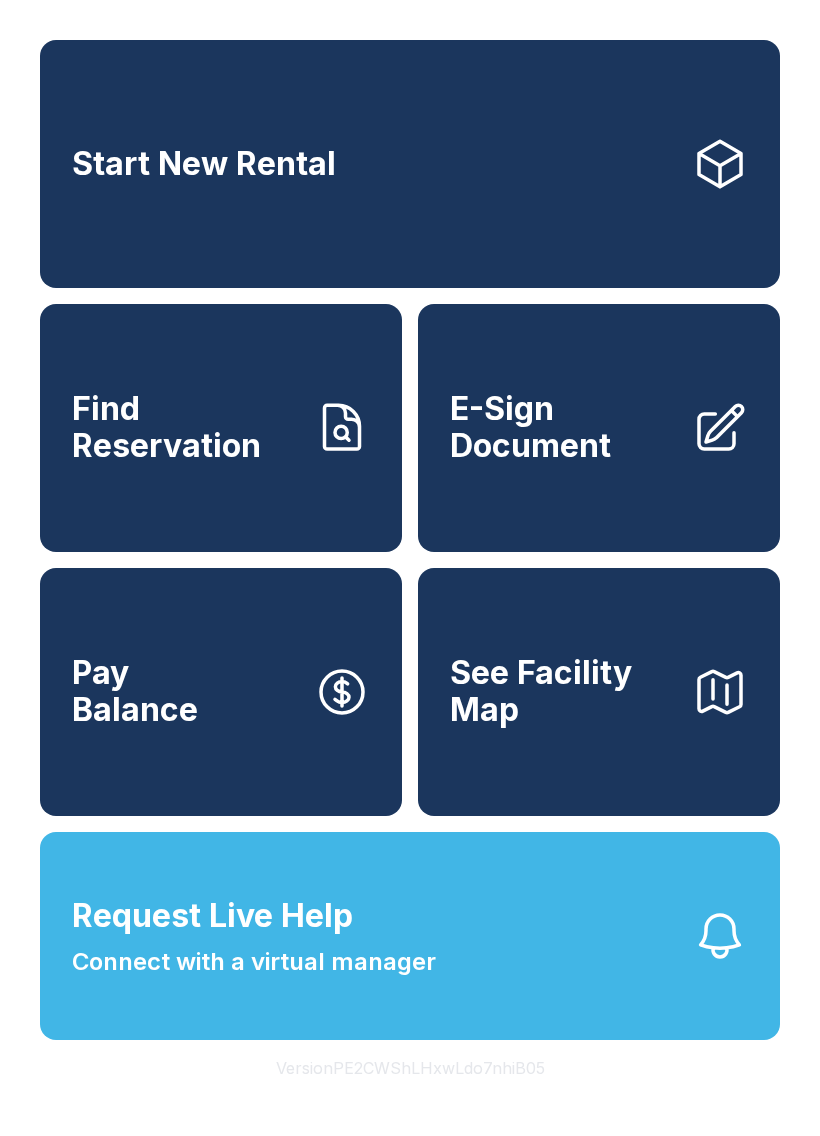 click on "Request Live Help" at bounding box center (212, 916) 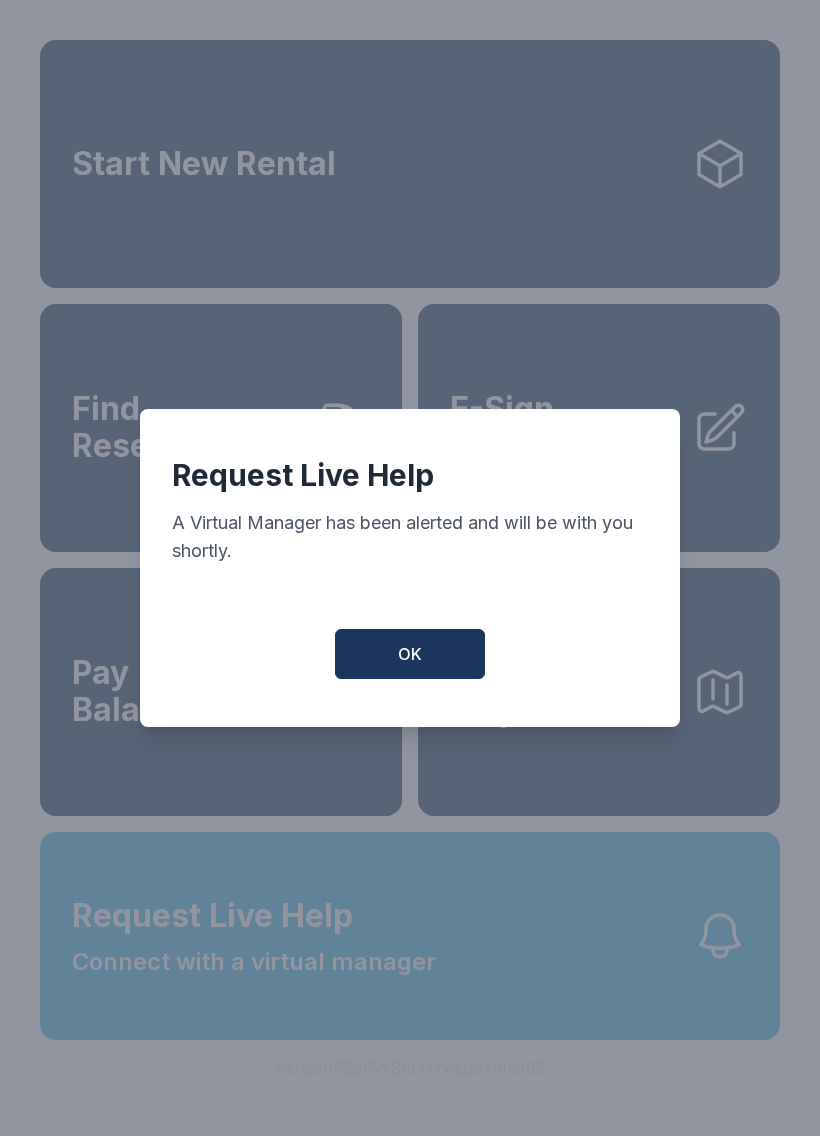 click on "OK" at bounding box center [410, 654] 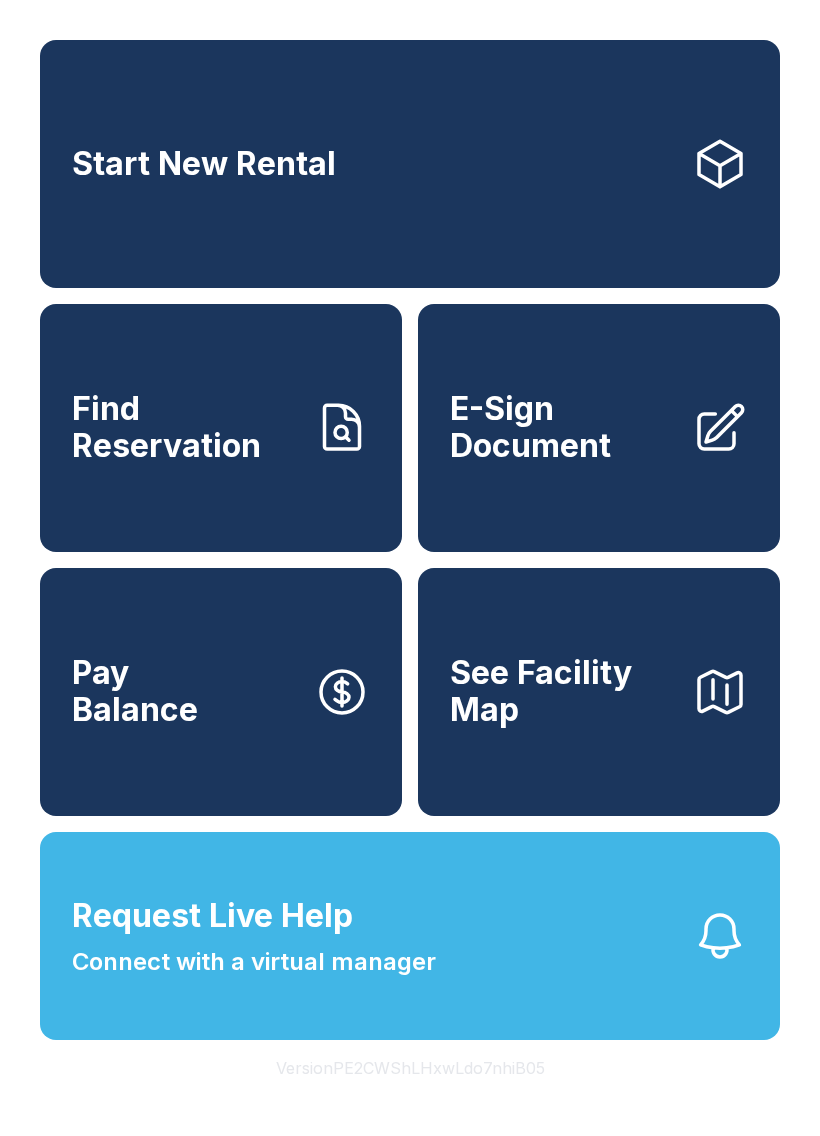 click on "Request Live Help Connect with a virtual manager" at bounding box center (410, 936) 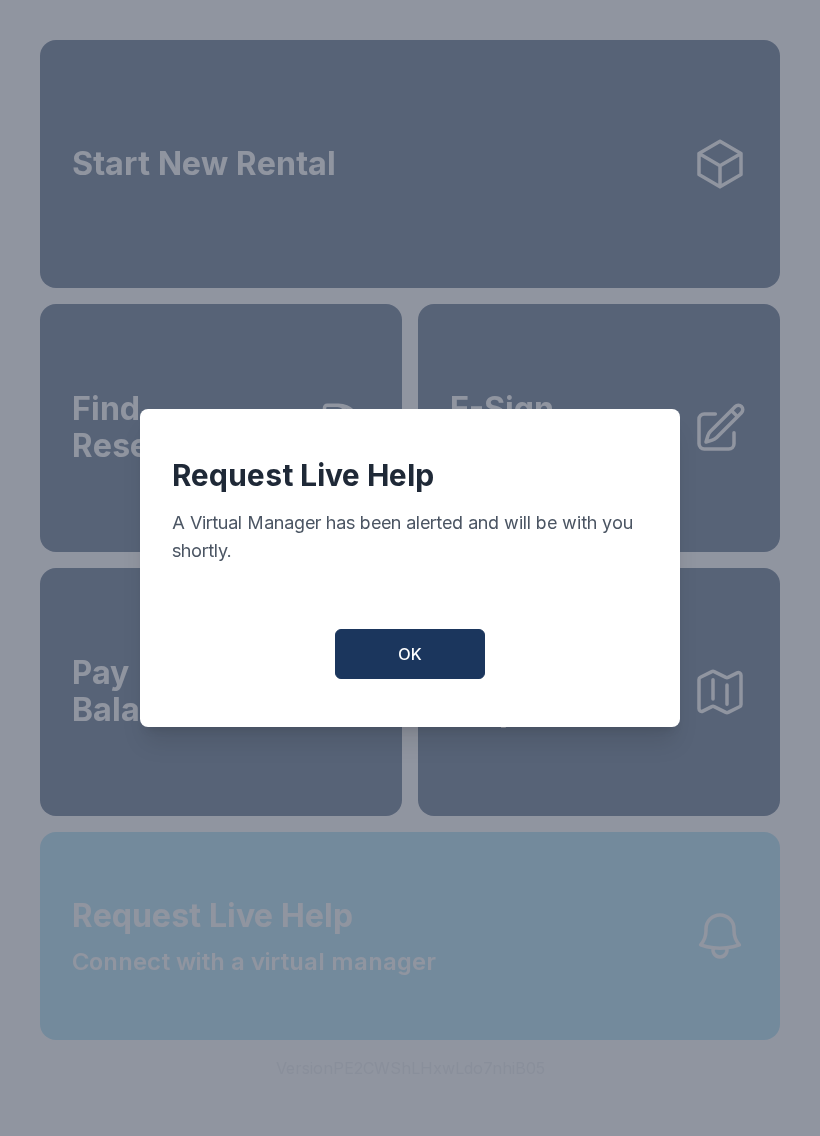 click on "OK" at bounding box center [410, 654] 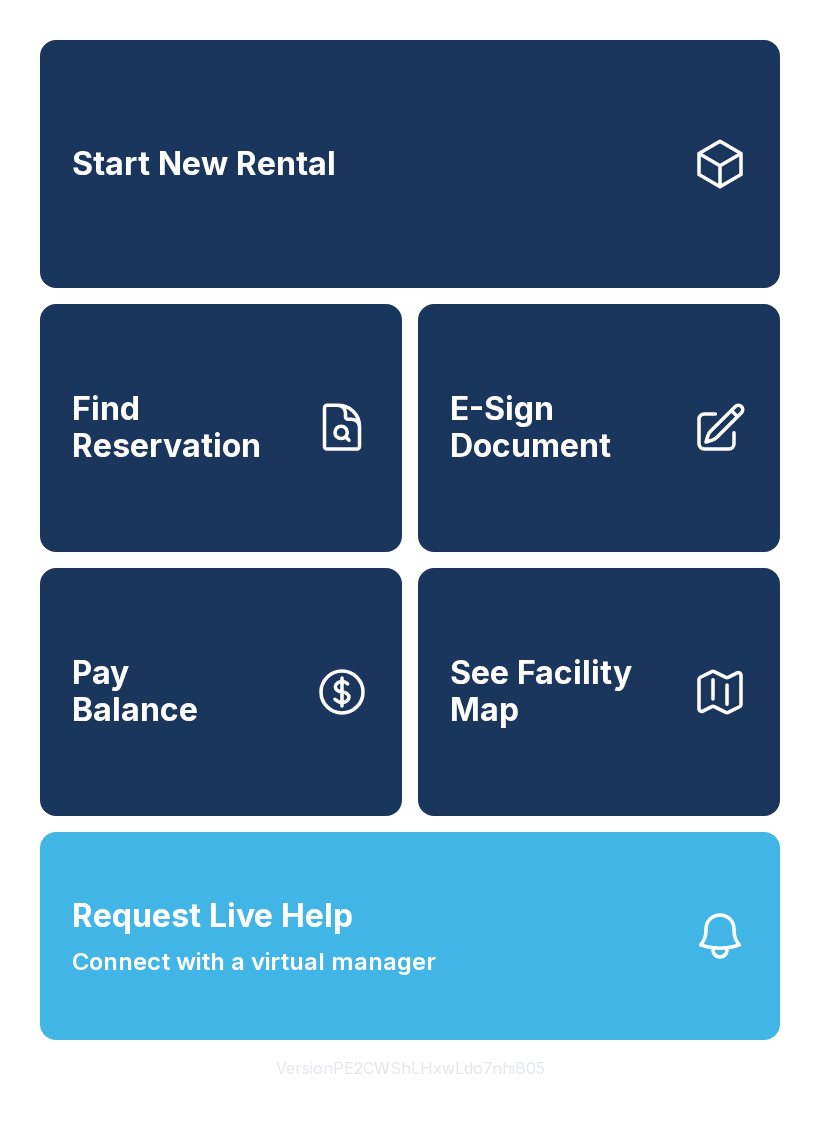 click on "Connect with a virtual manager" at bounding box center [254, 962] 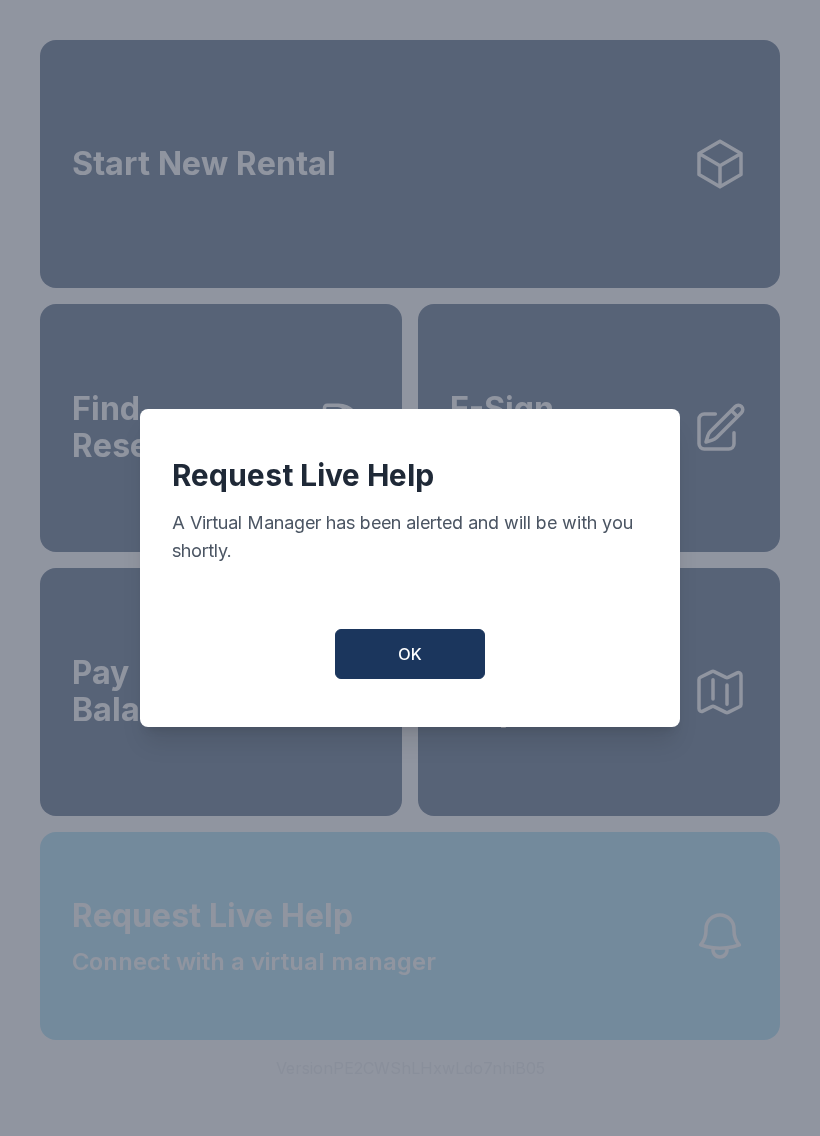 click on "OK" at bounding box center (410, 654) 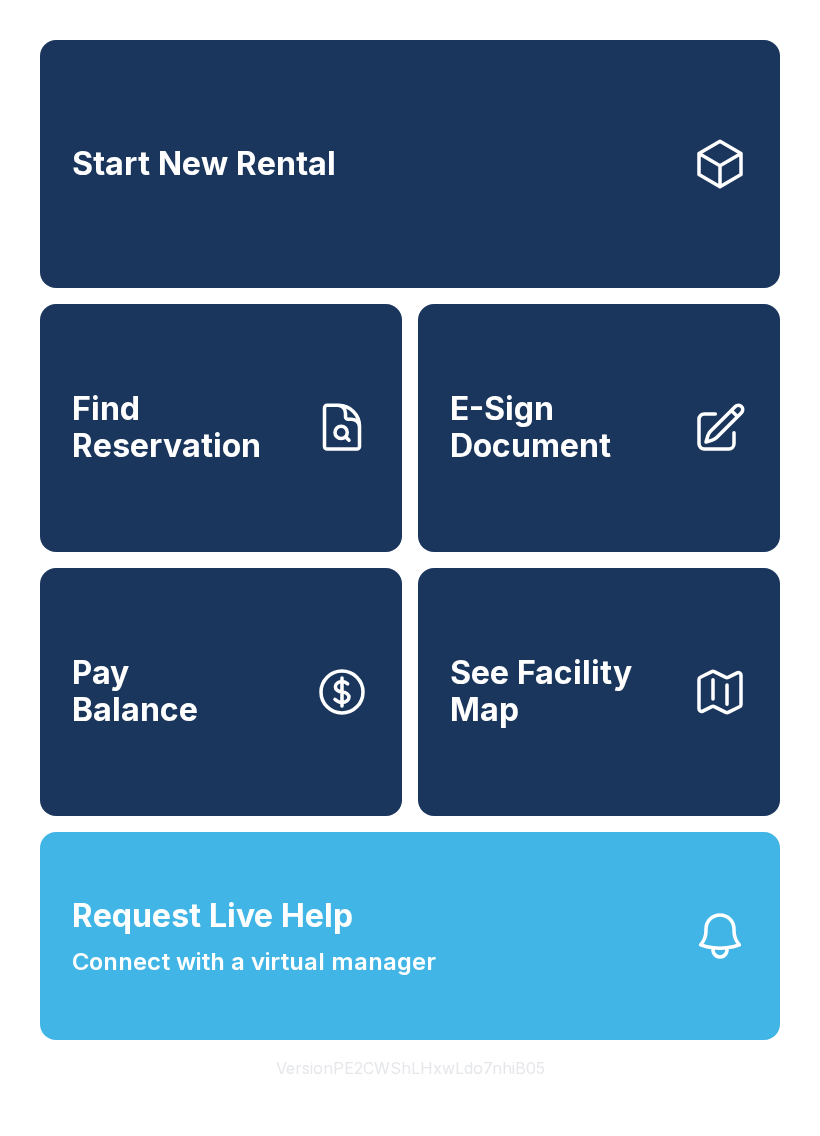 click on "Connect with a virtual manager" at bounding box center (254, 962) 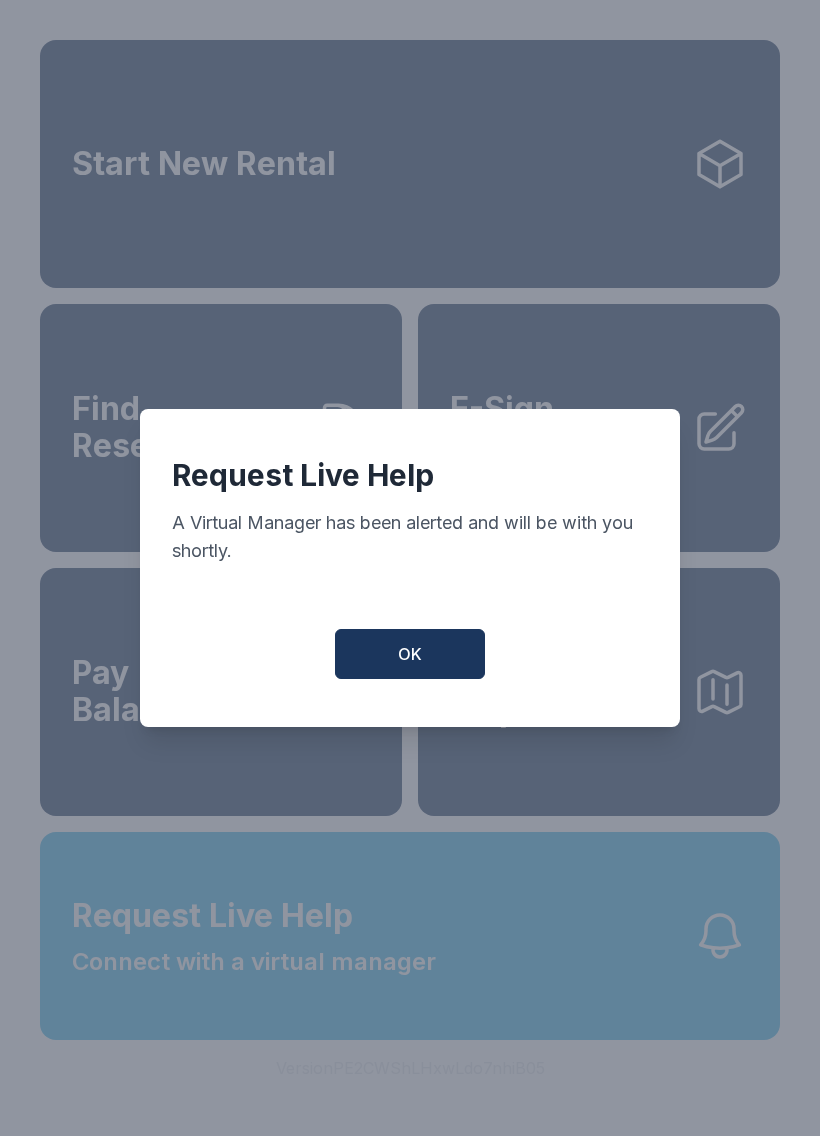 click on "OK" at bounding box center (410, 654) 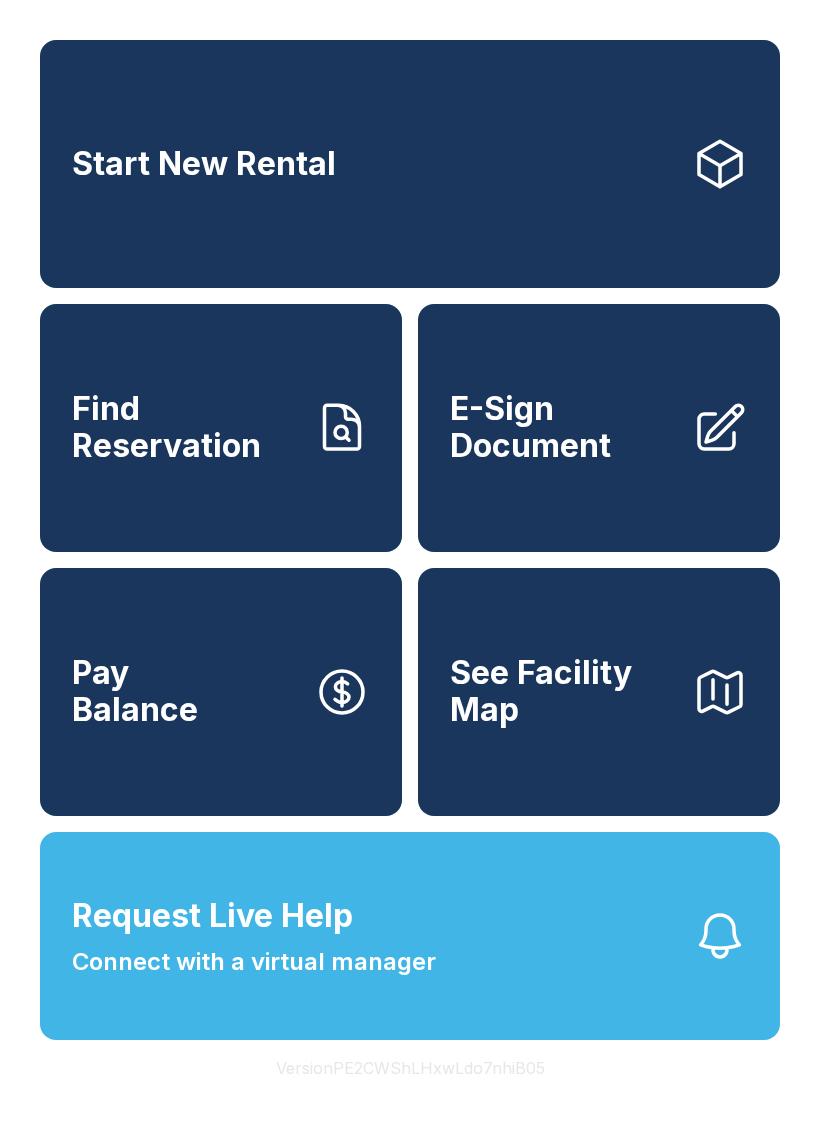 click on "Request Live Help Connect with a virtual manager" at bounding box center [410, 936] 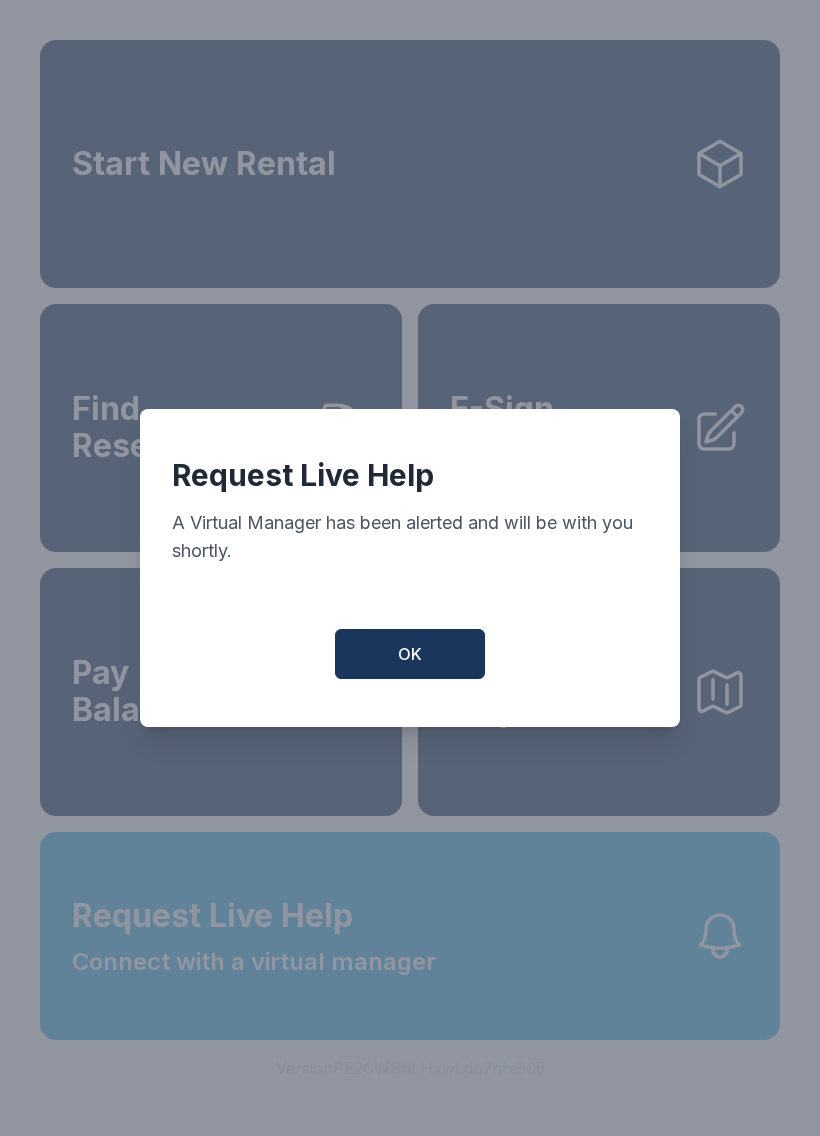click on "OK" at bounding box center (410, 654) 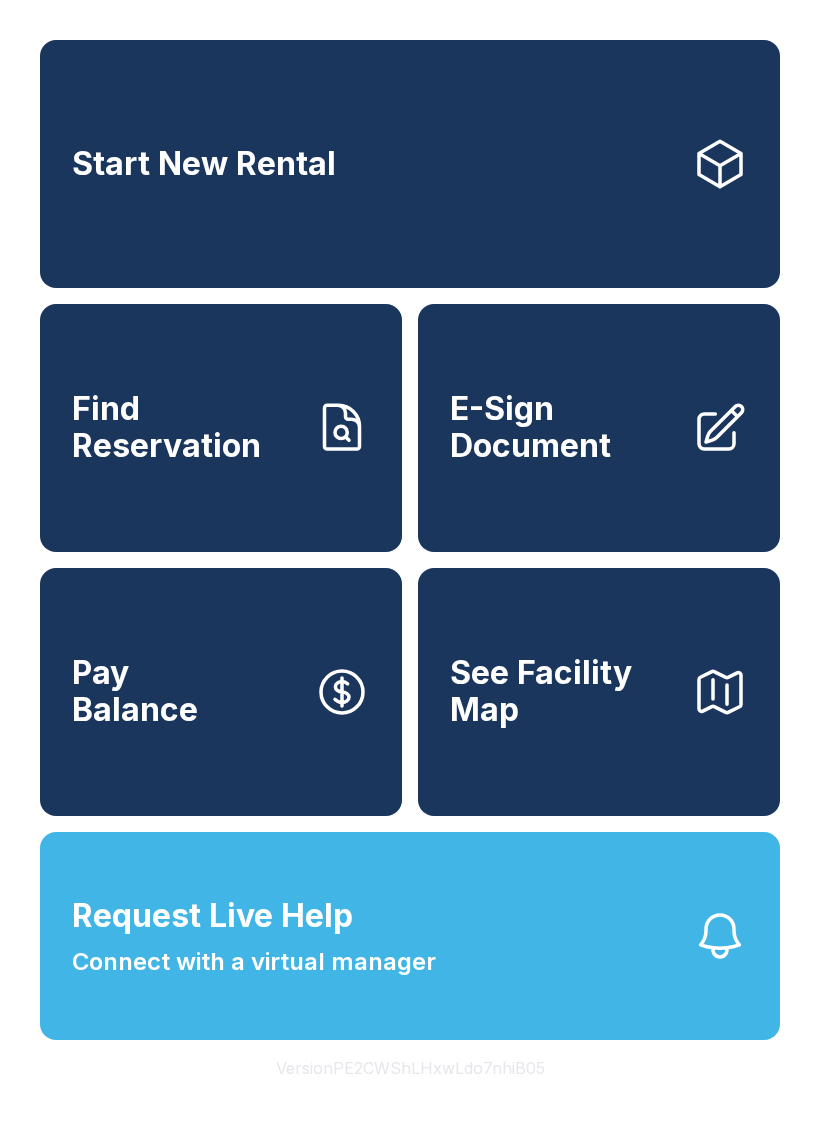 click on "Connect with a virtual manager" at bounding box center (254, 962) 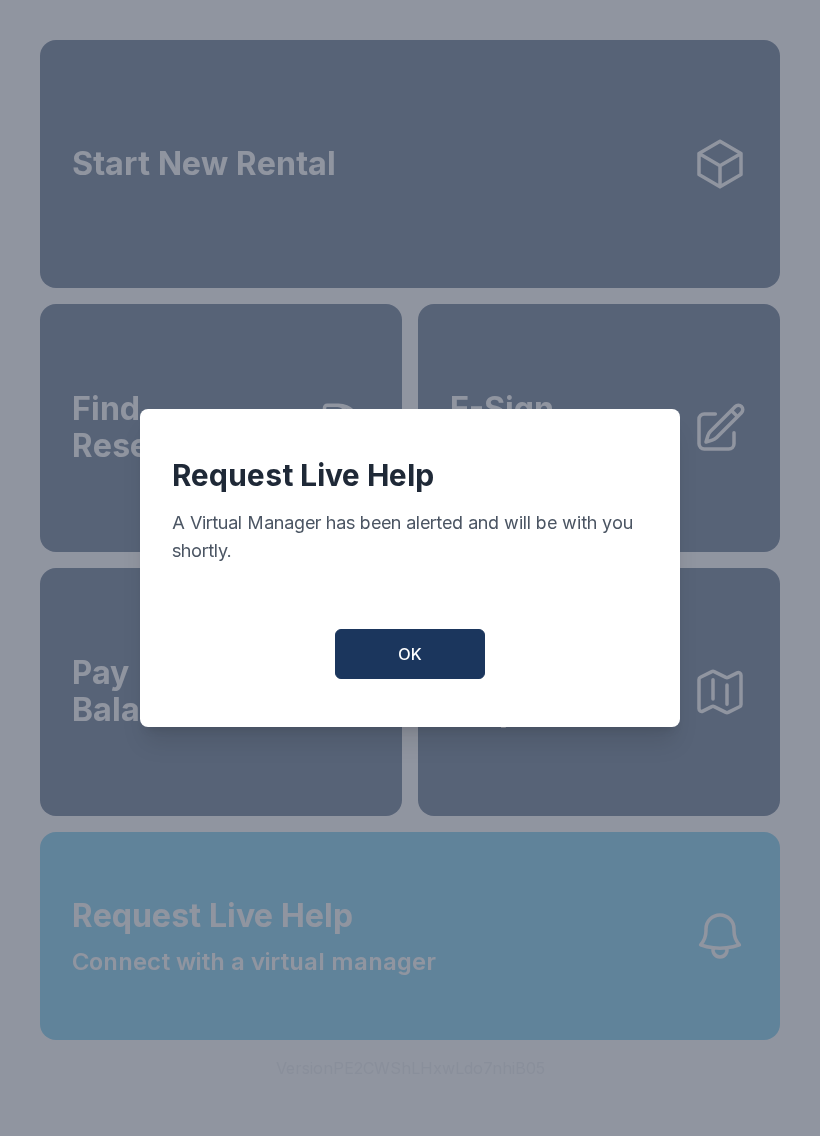 click on "OK" at bounding box center (410, 654) 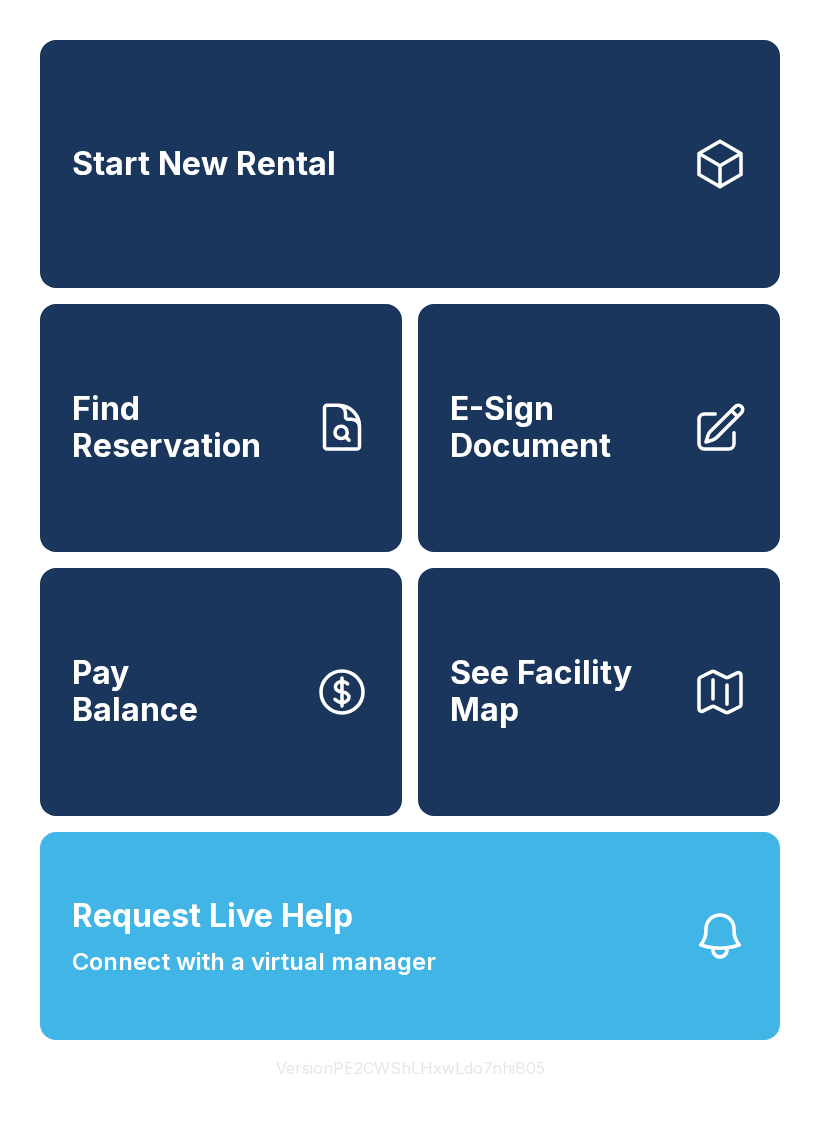 click on "Request Live Help" at bounding box center (212, 916) 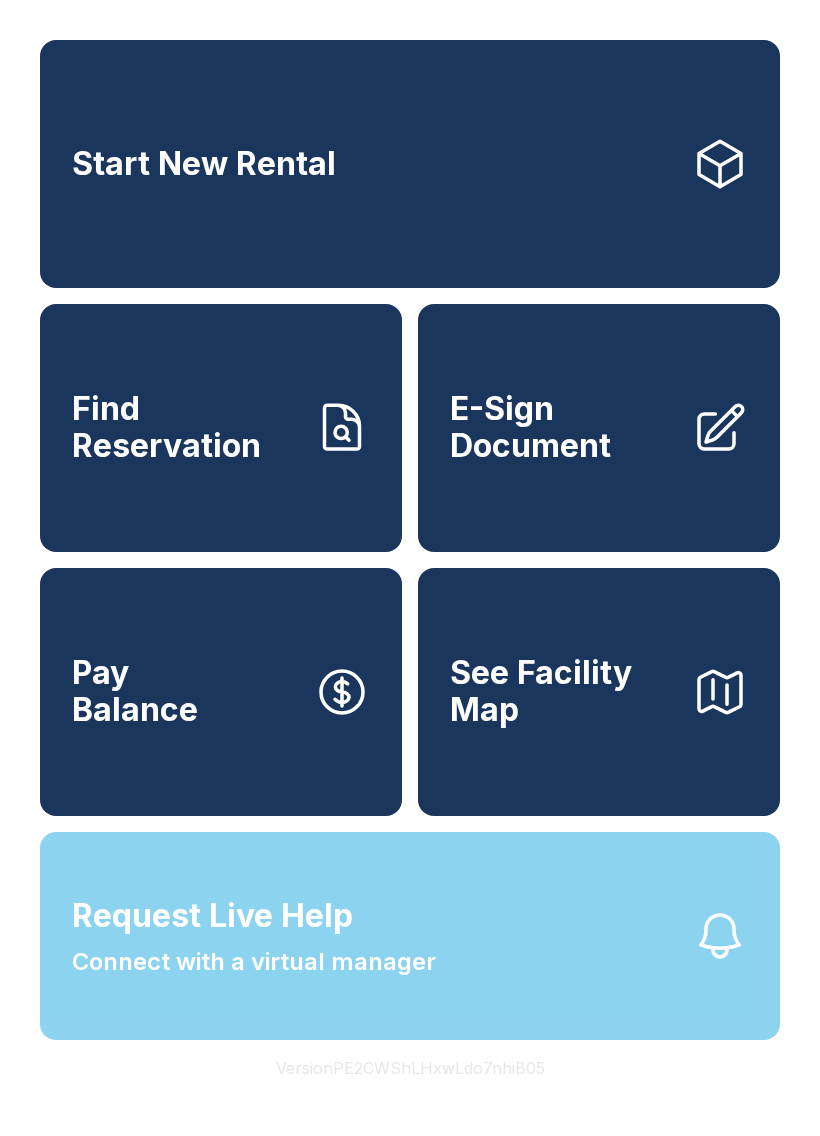 click on "See Facility Map" at bounding box center (599, 692) 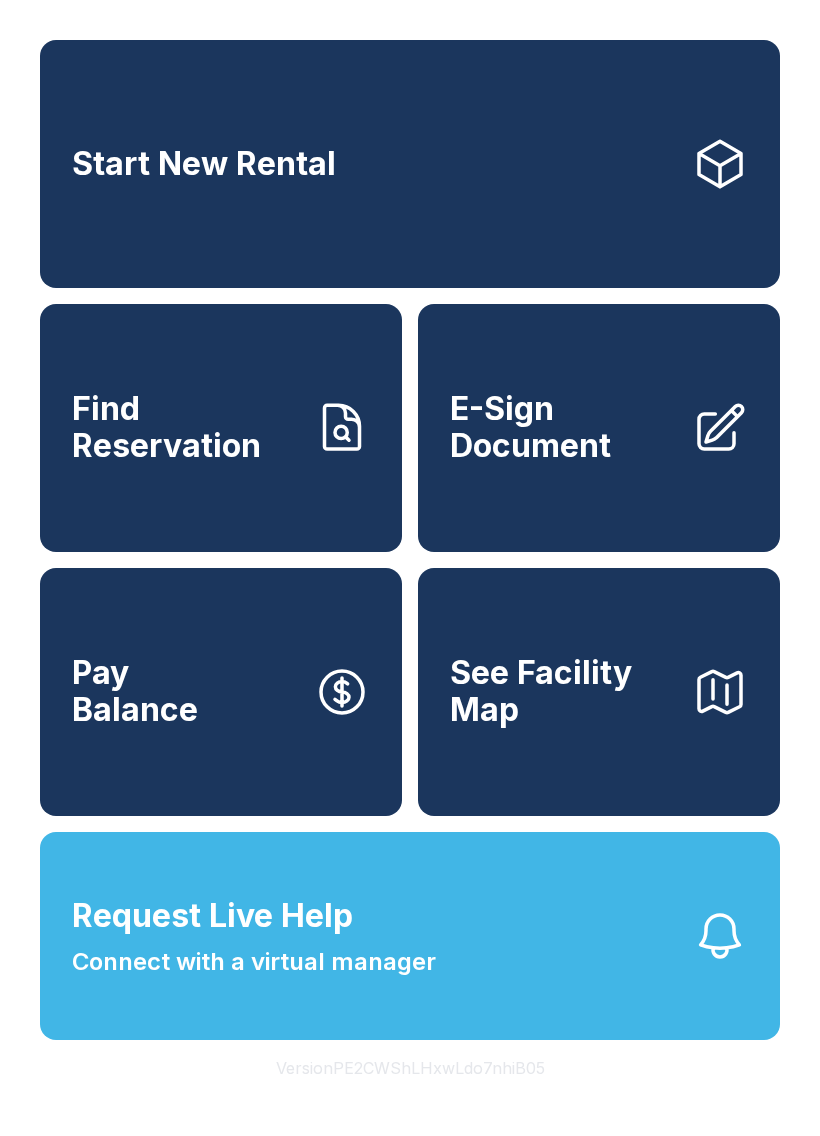 click on "Request Live Help Connect with a virtual manager" at bounding box center [410, 936] 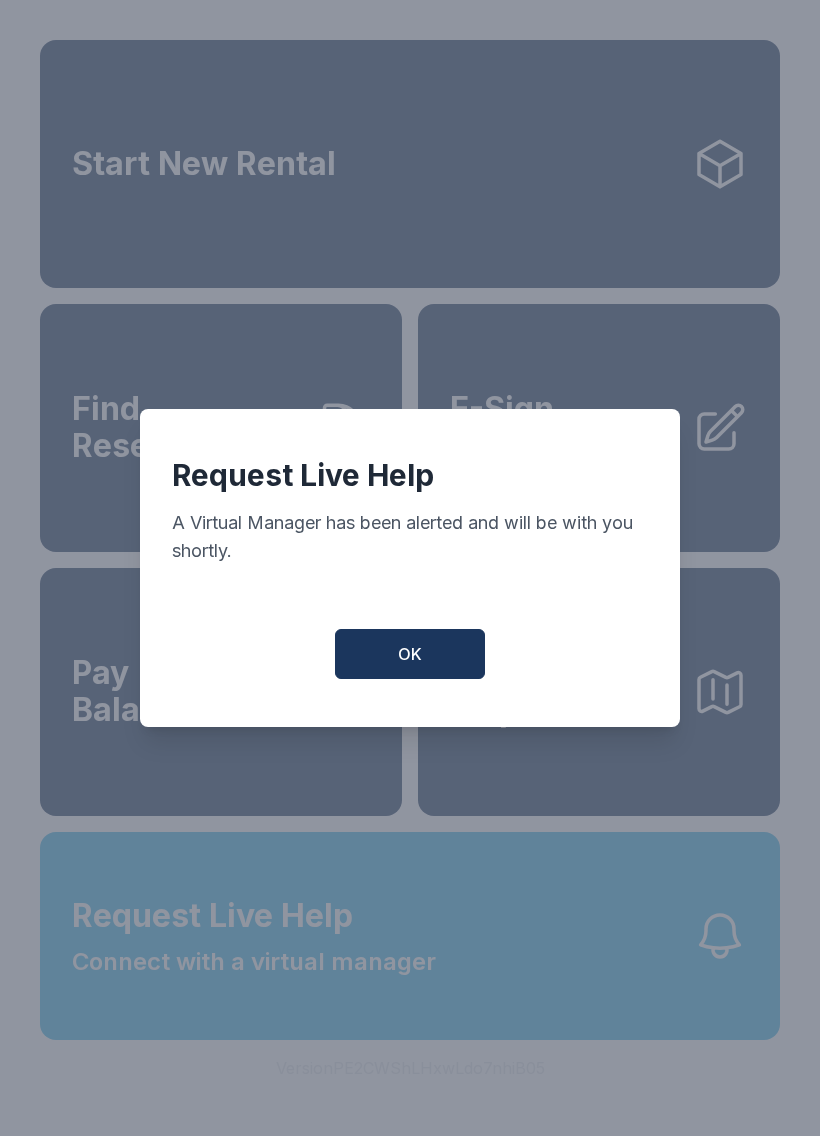 click on "OK" at bounding box center [410, 654] 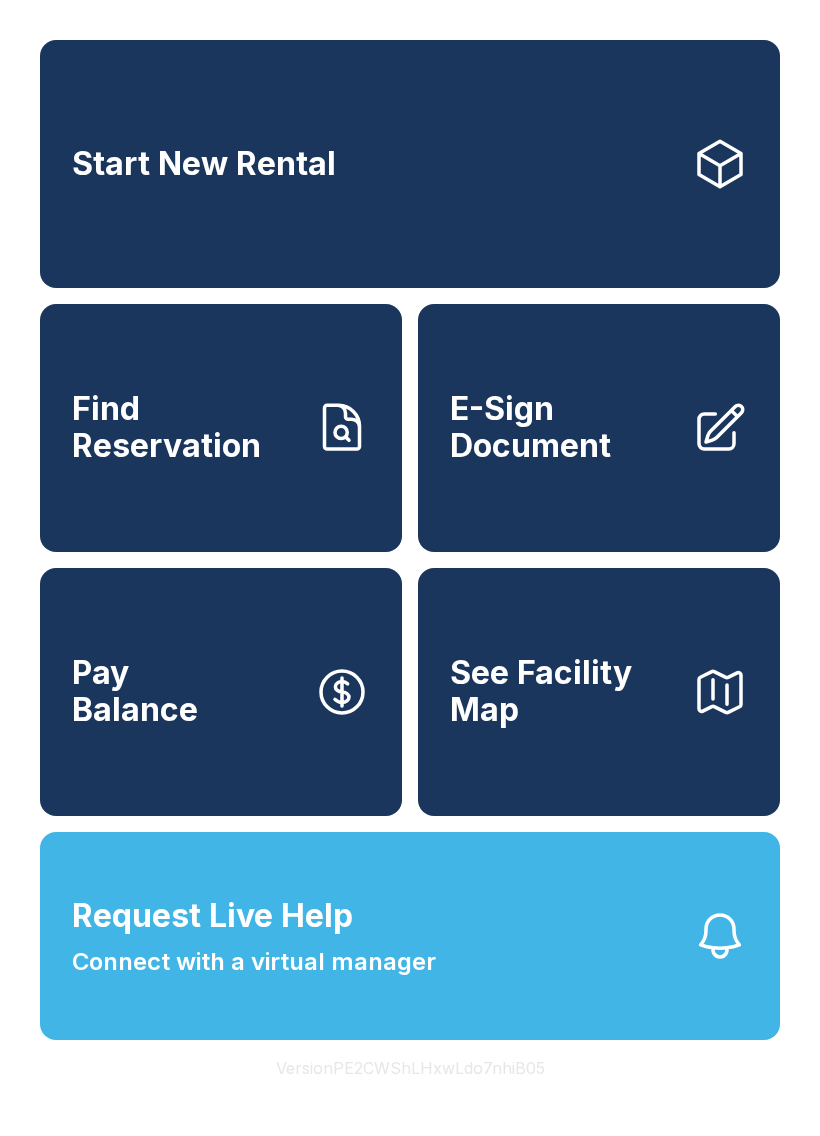 click on "Connect with a virtual manager" at bounding box center (254, 962) 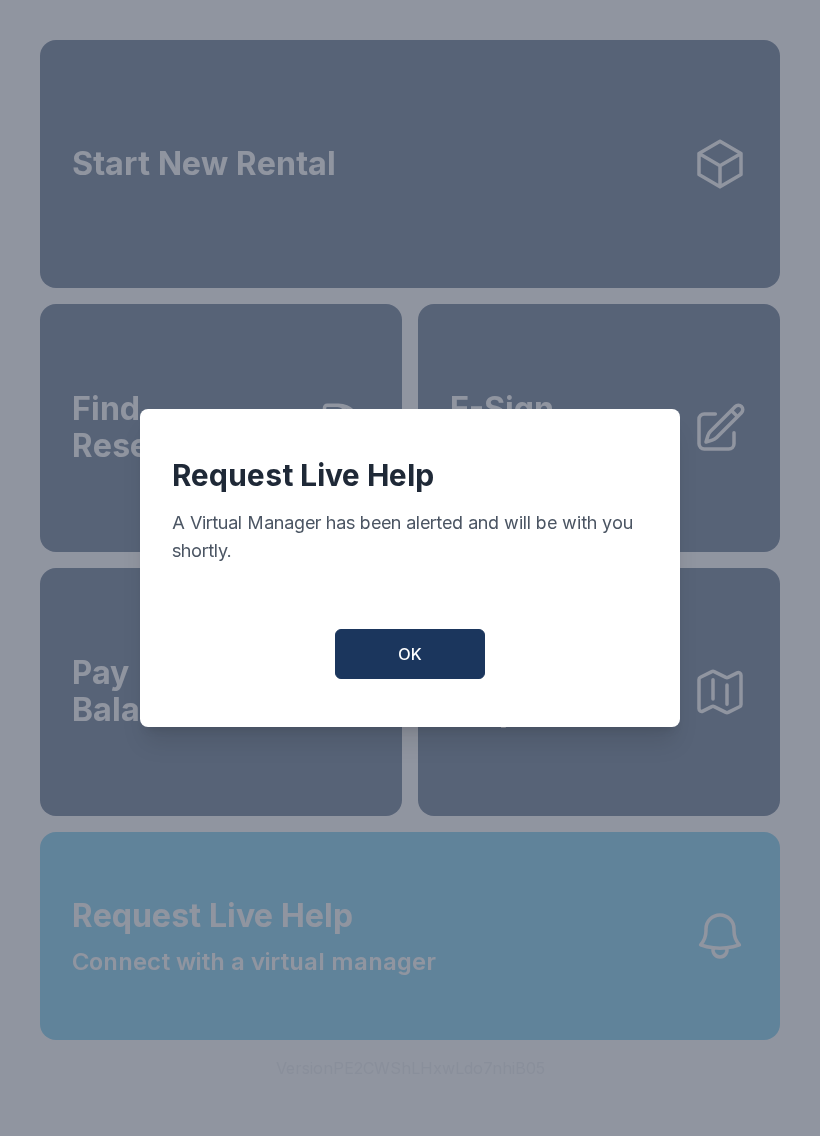 click on "OK" at bounding box center (410, 654) 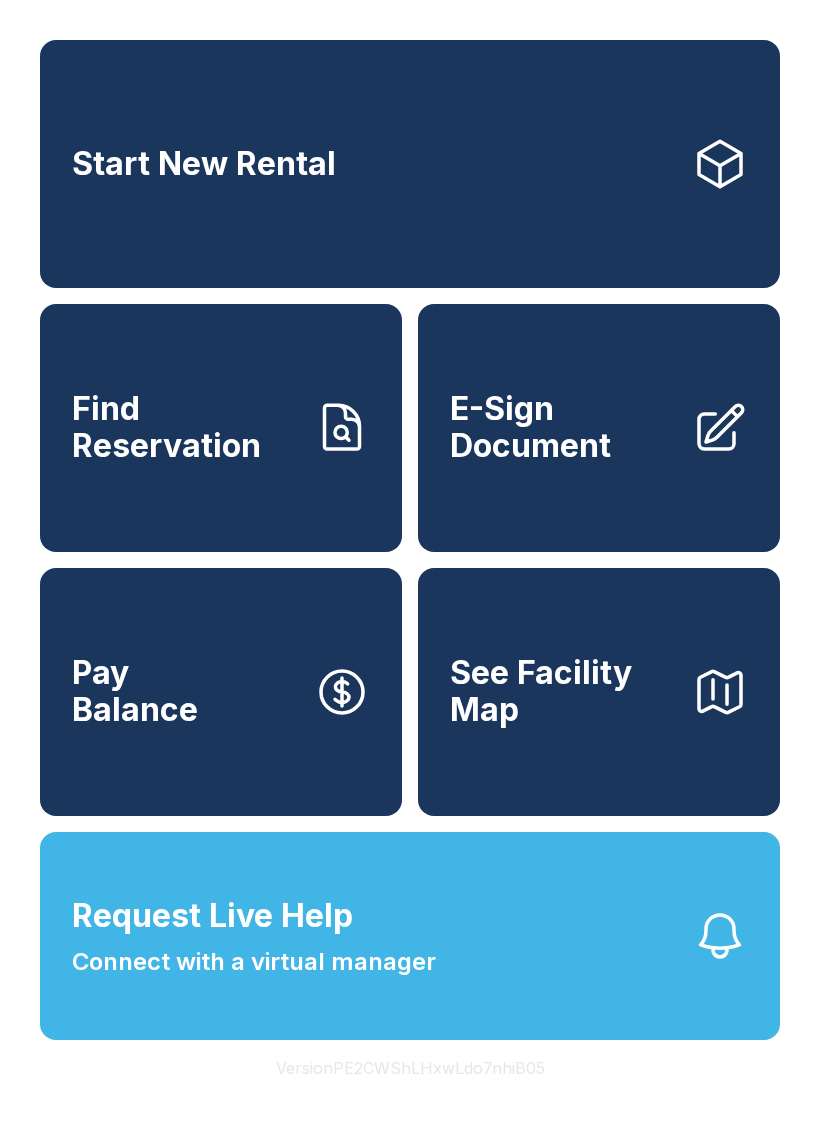 click on "Request Live Help" at bounding box center (212, 916) 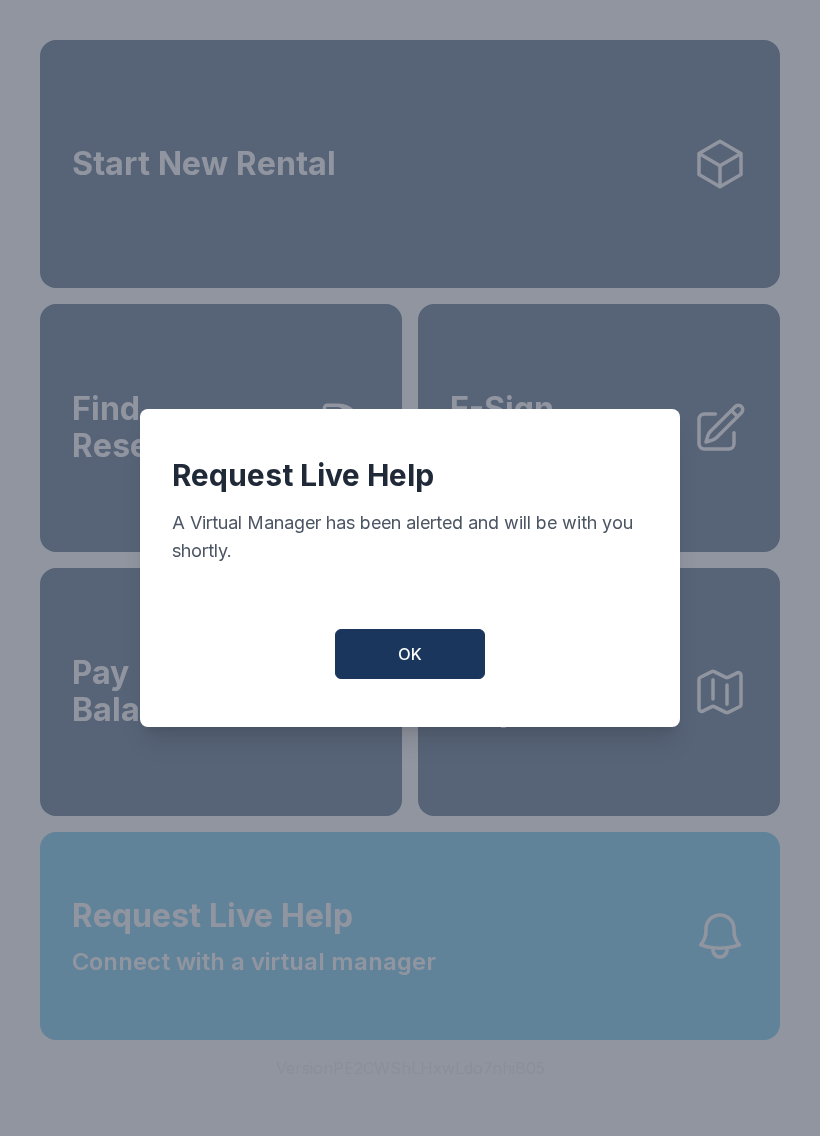 click on "OK" at bounding box center [410, 654] 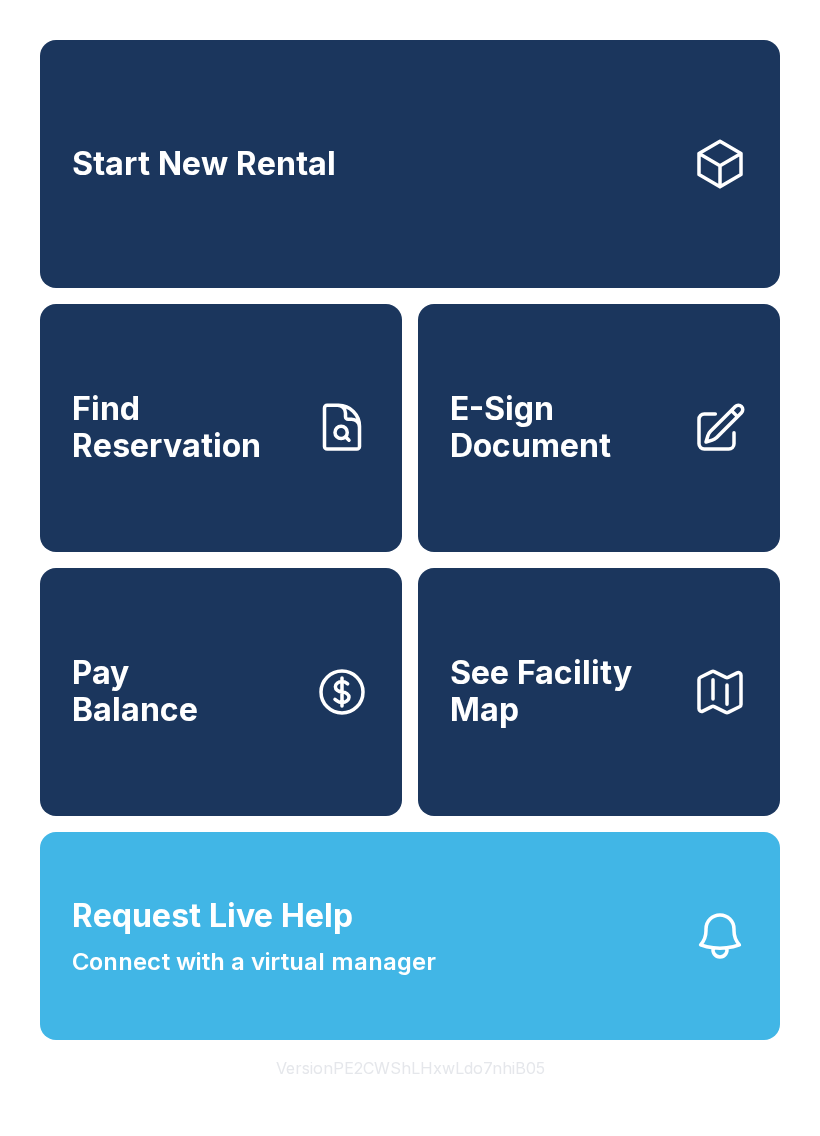 click on "Request Live Help" at bounding box center (212, 916) 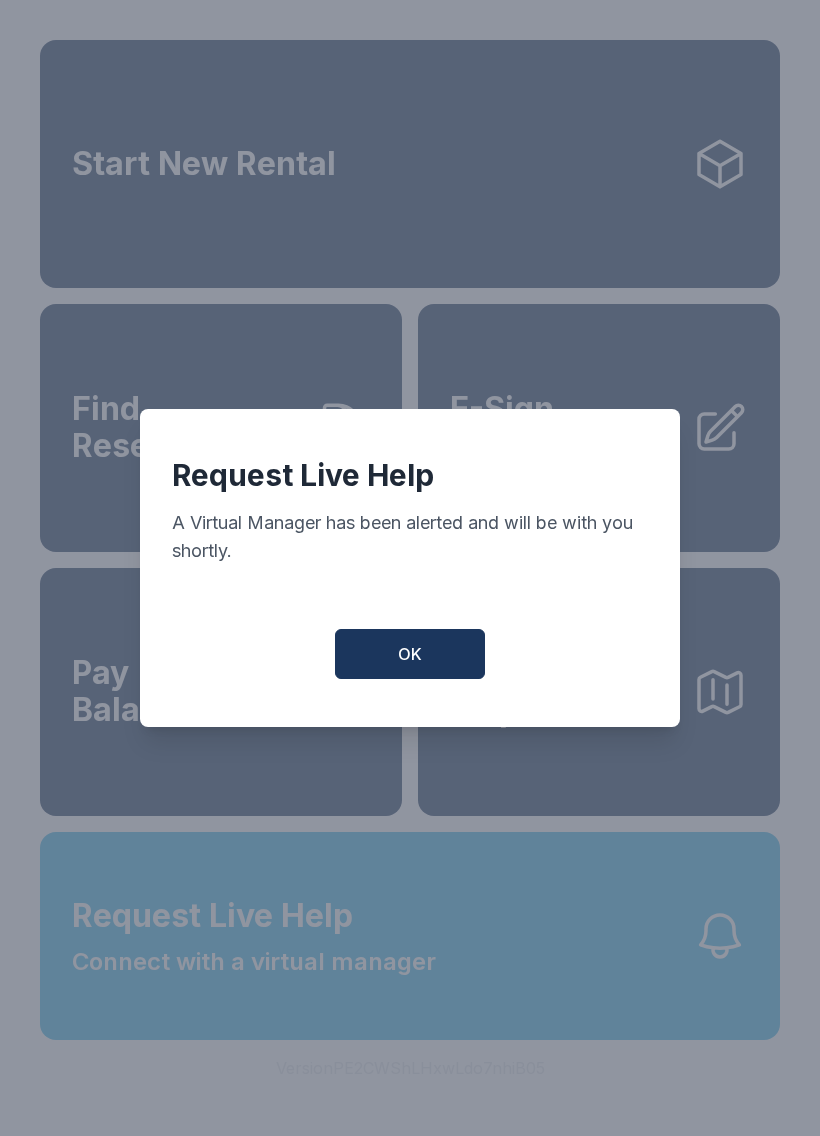 click on "OK" at bounding box center [410, 654] 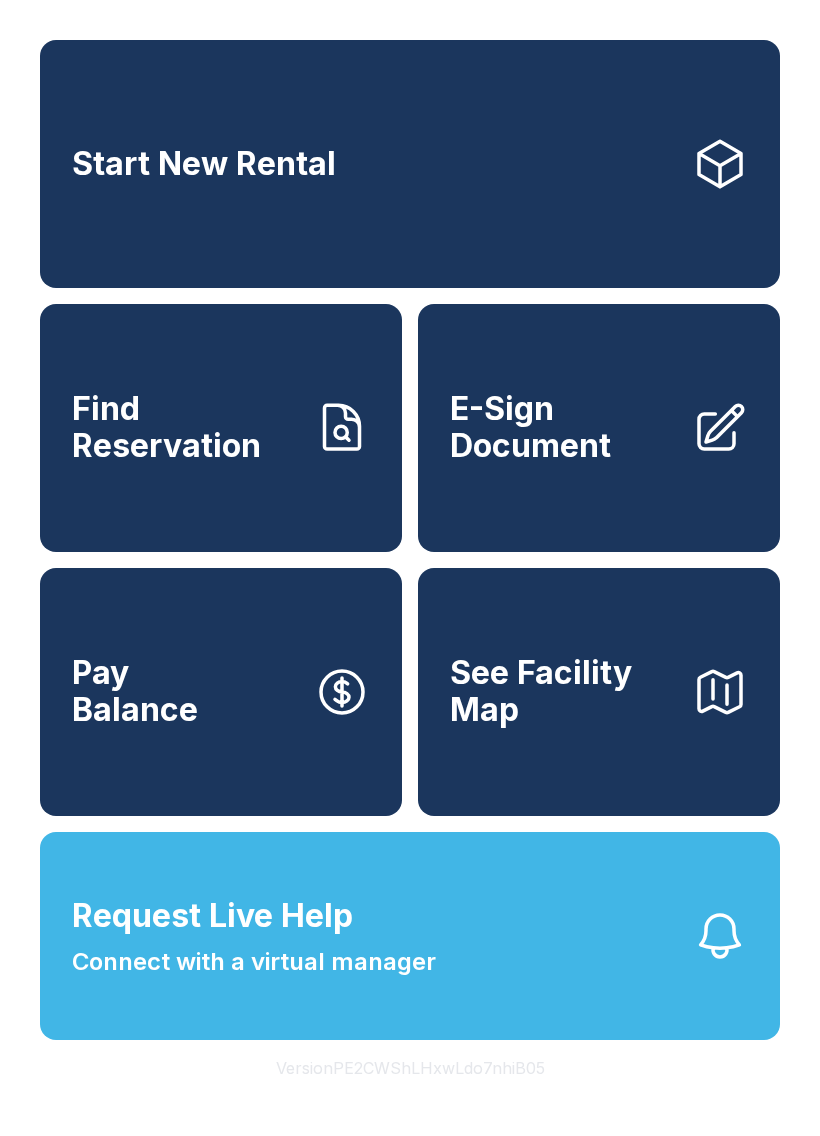 click on "Connect with a virtual manager" at bounding box center [254, 962] 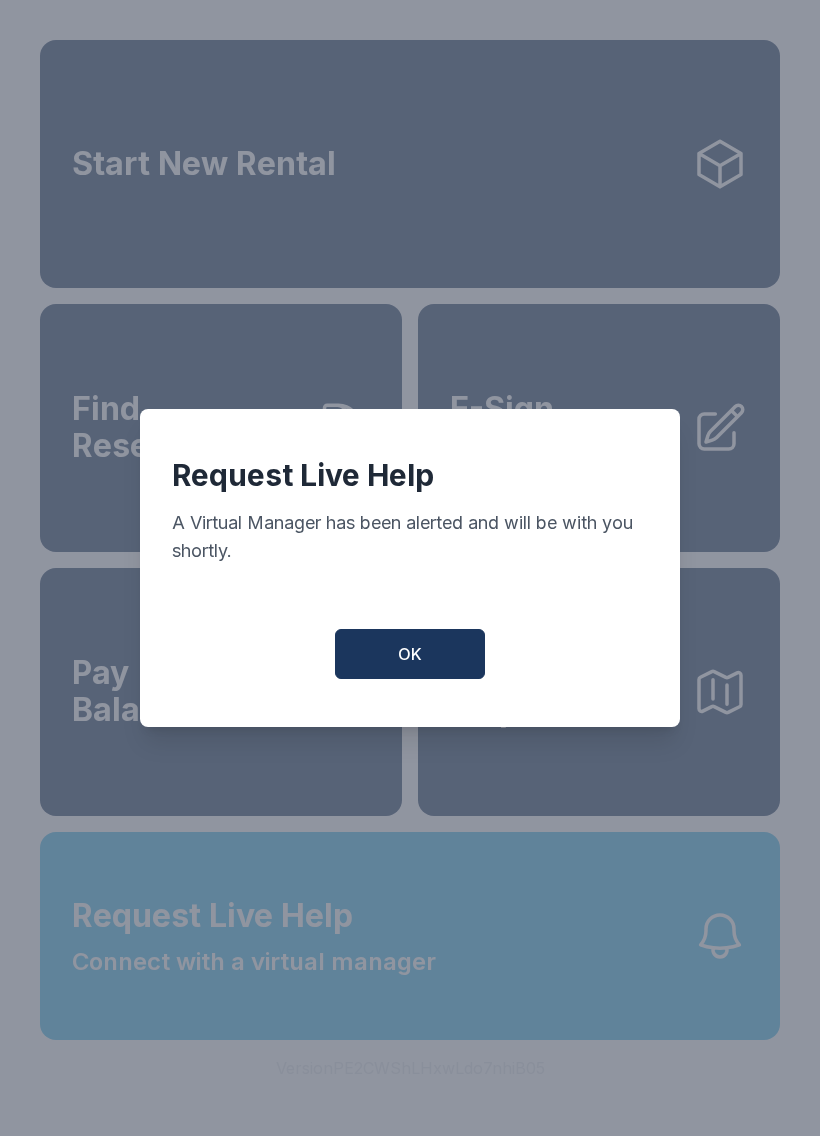 click on "OK" at bounding box center (410, 654) 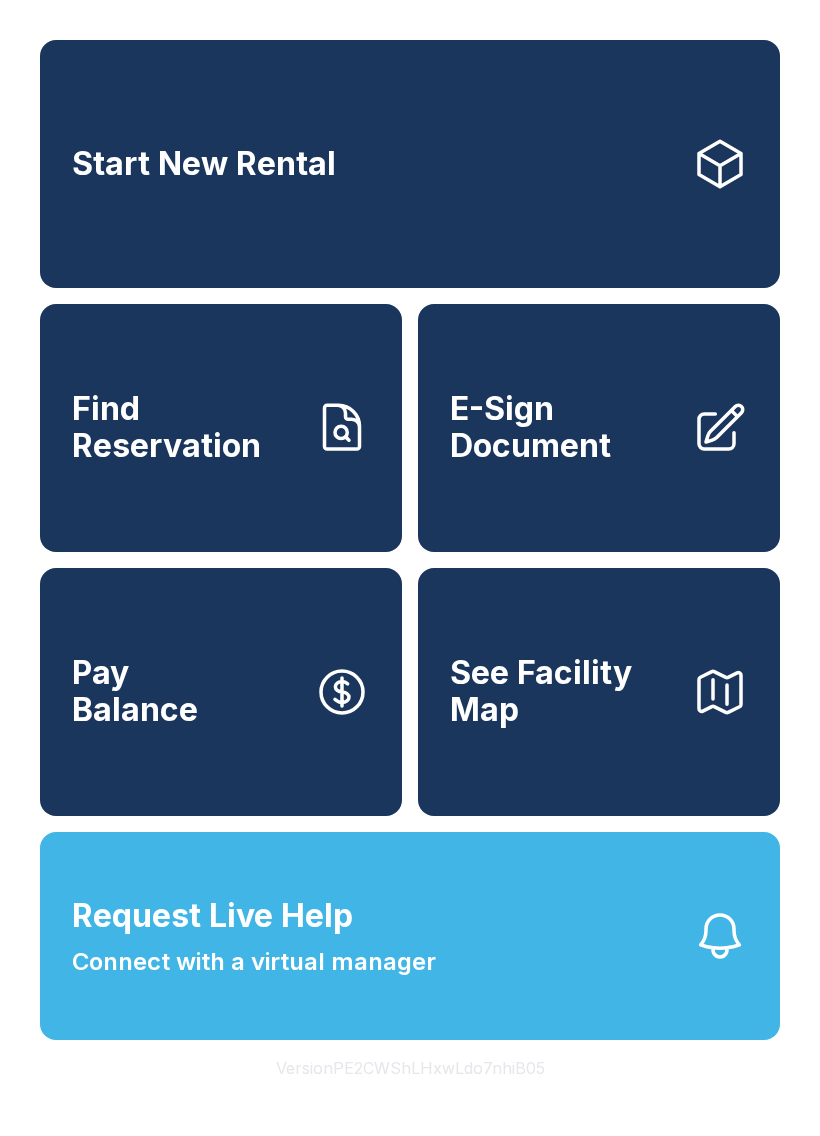 click on "Pay  Balance" at bounding box center [221, 692] 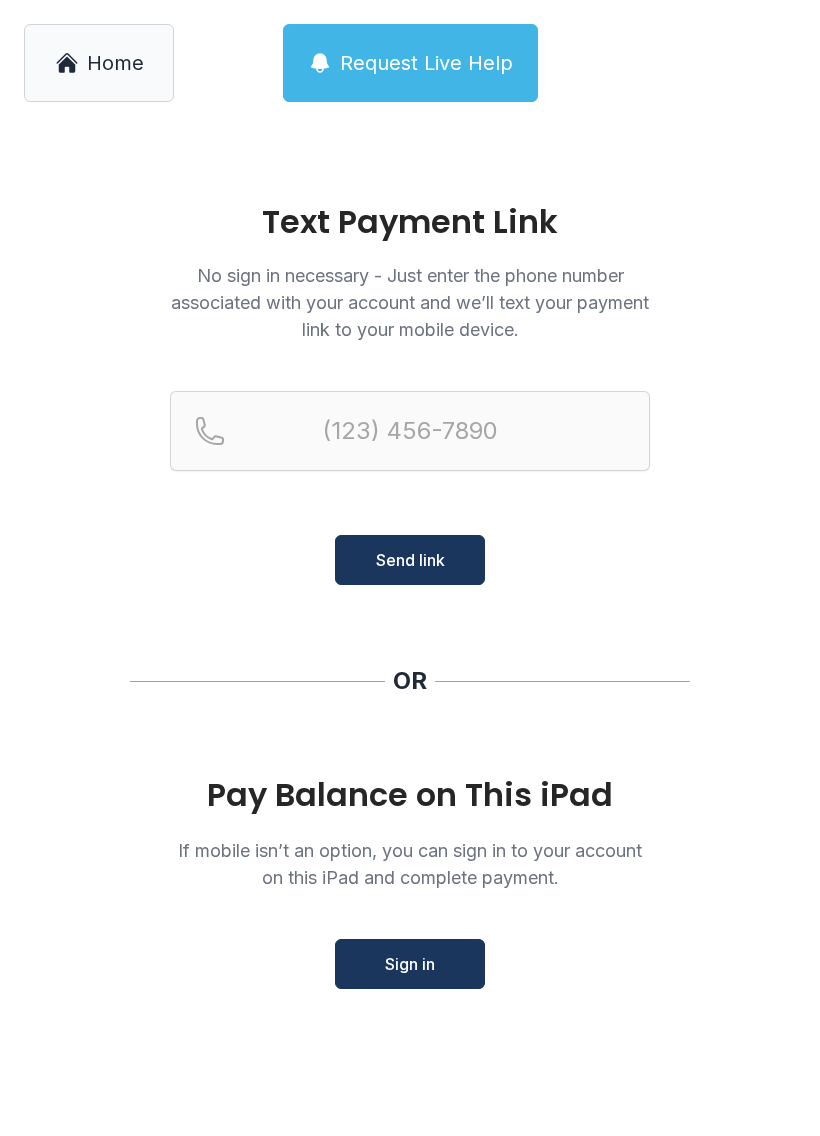 click on "Home" at bounding box center (99, 63) 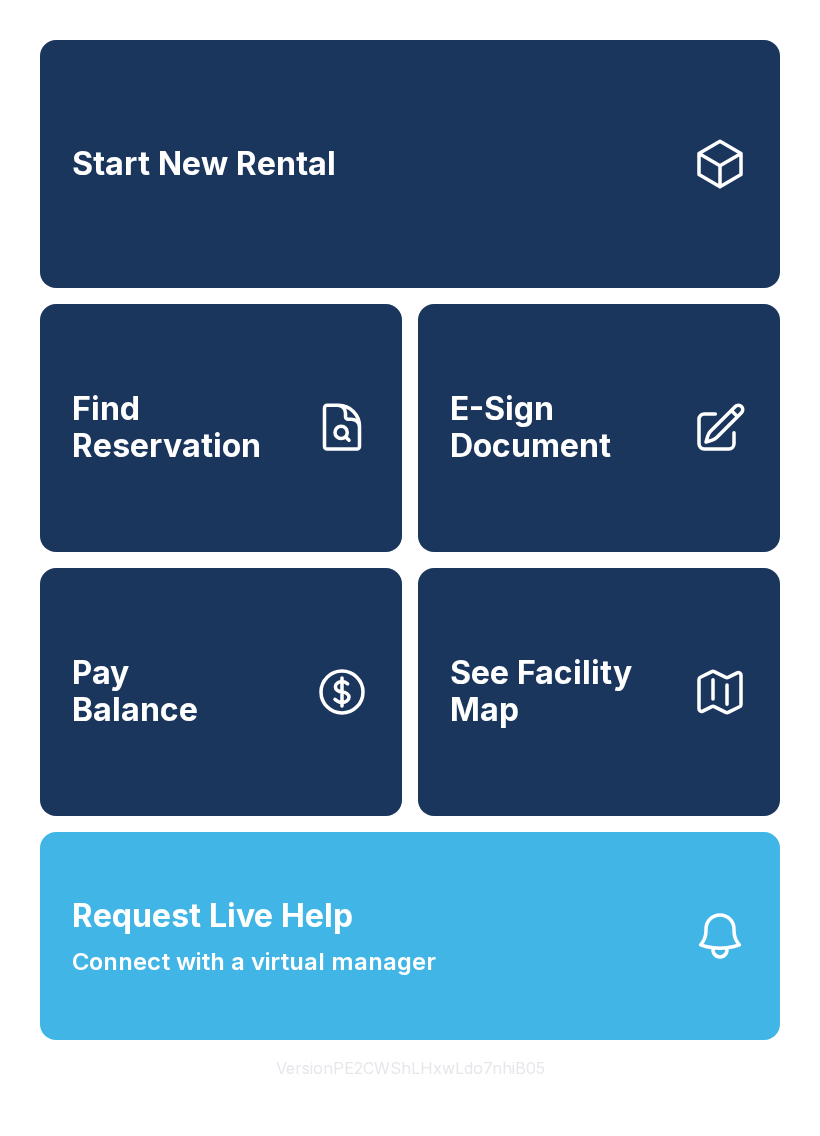 click 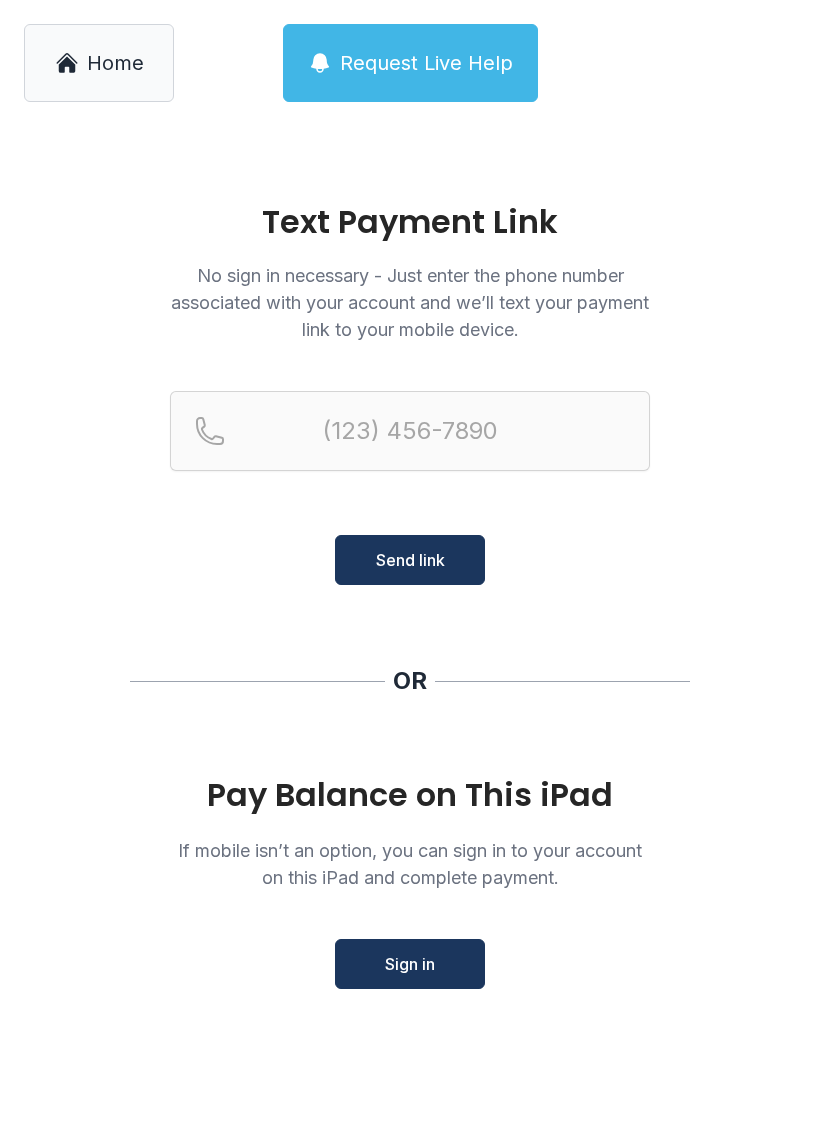 click on "Request Live Help" at bounding box center [426, 63] 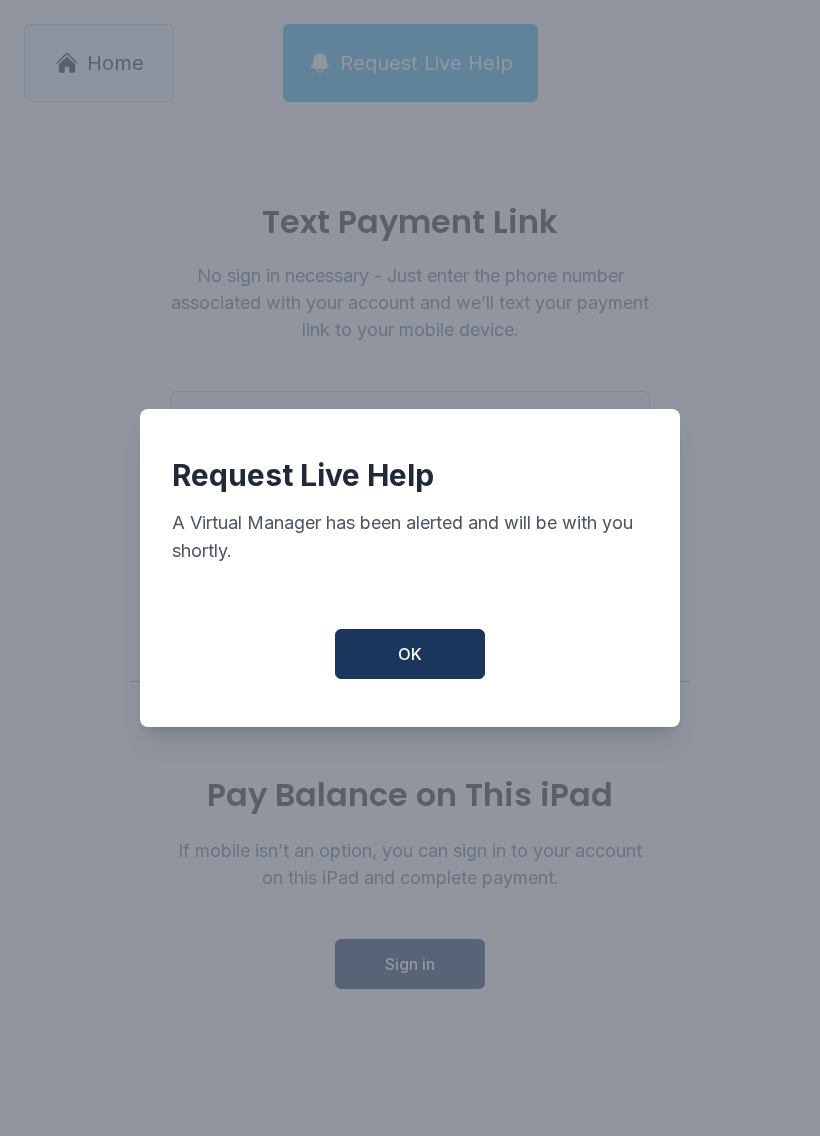 click on "OK" at bounding box center [410, 654] 